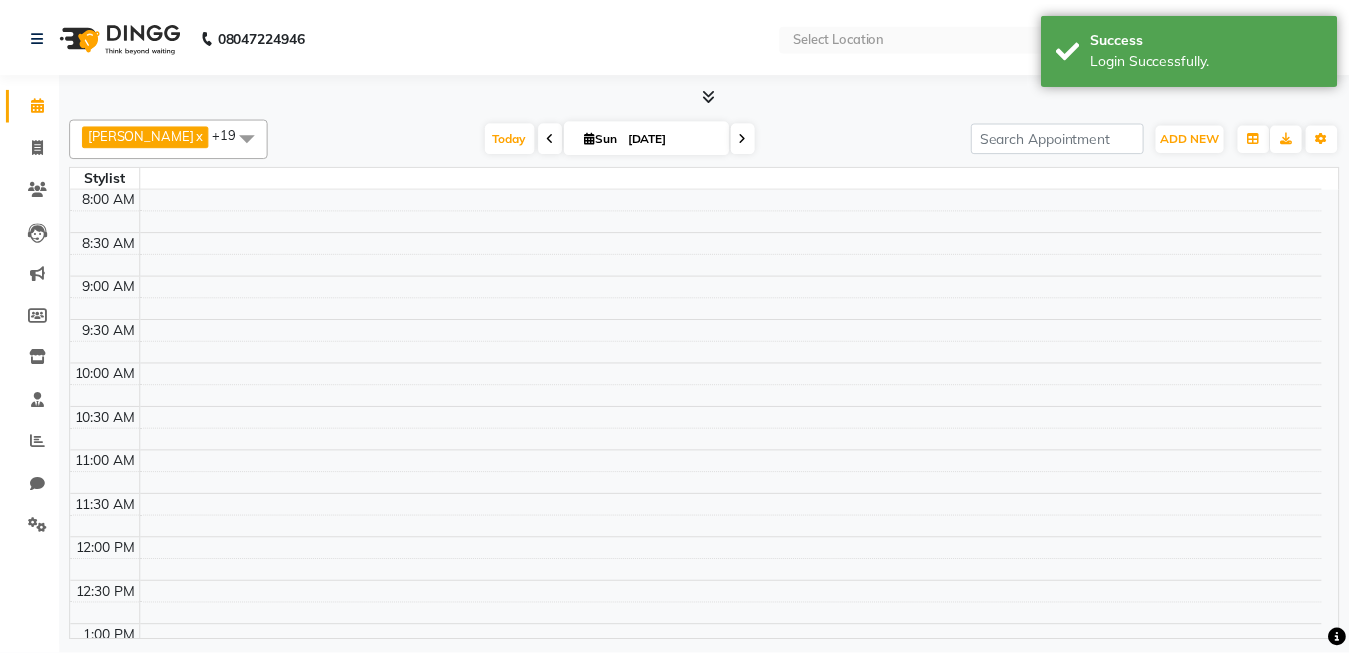 scroll, scrollTop: 0, scrollLeft: 0, axis: both 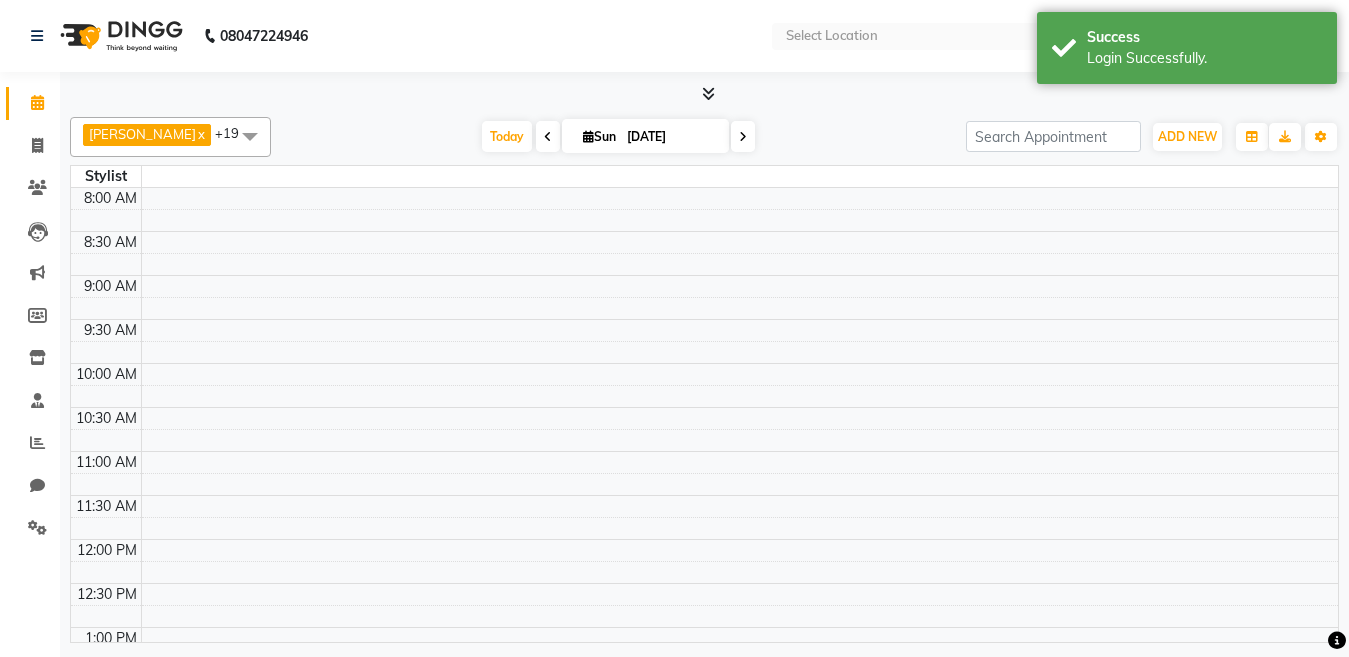 select on "en" 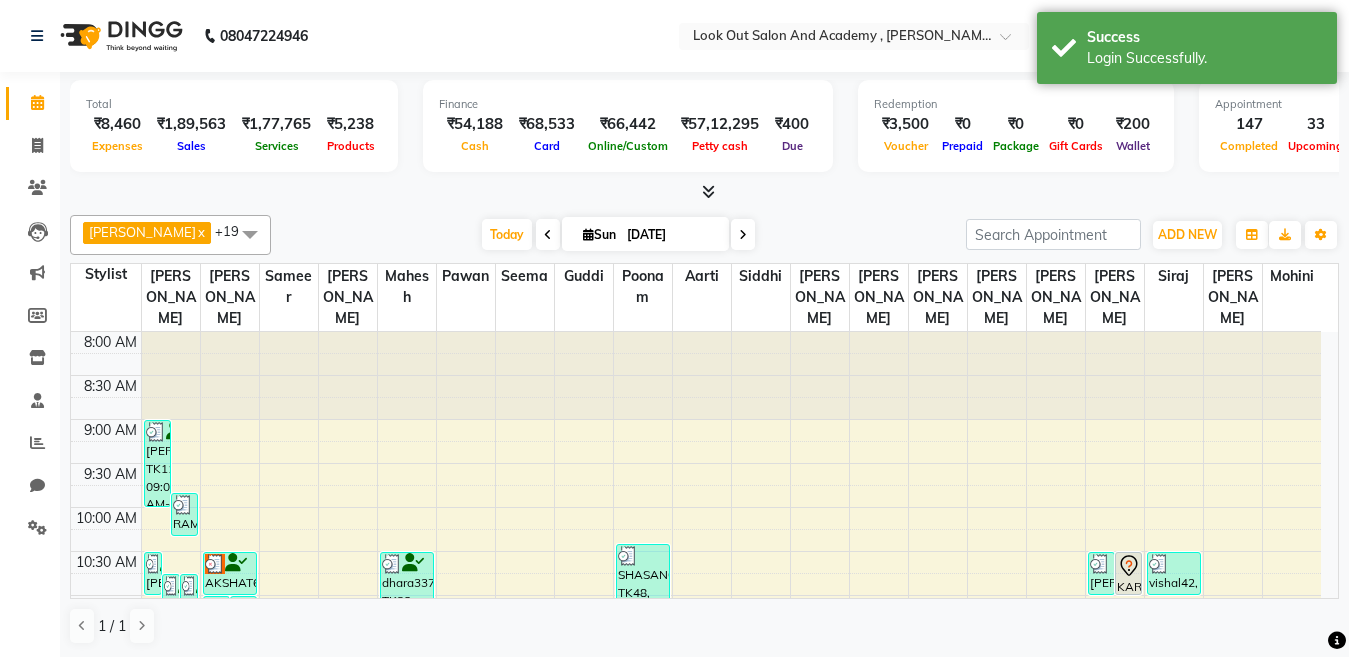 scroll, scrollTop: 0, scrollLeft: 0, axis: both 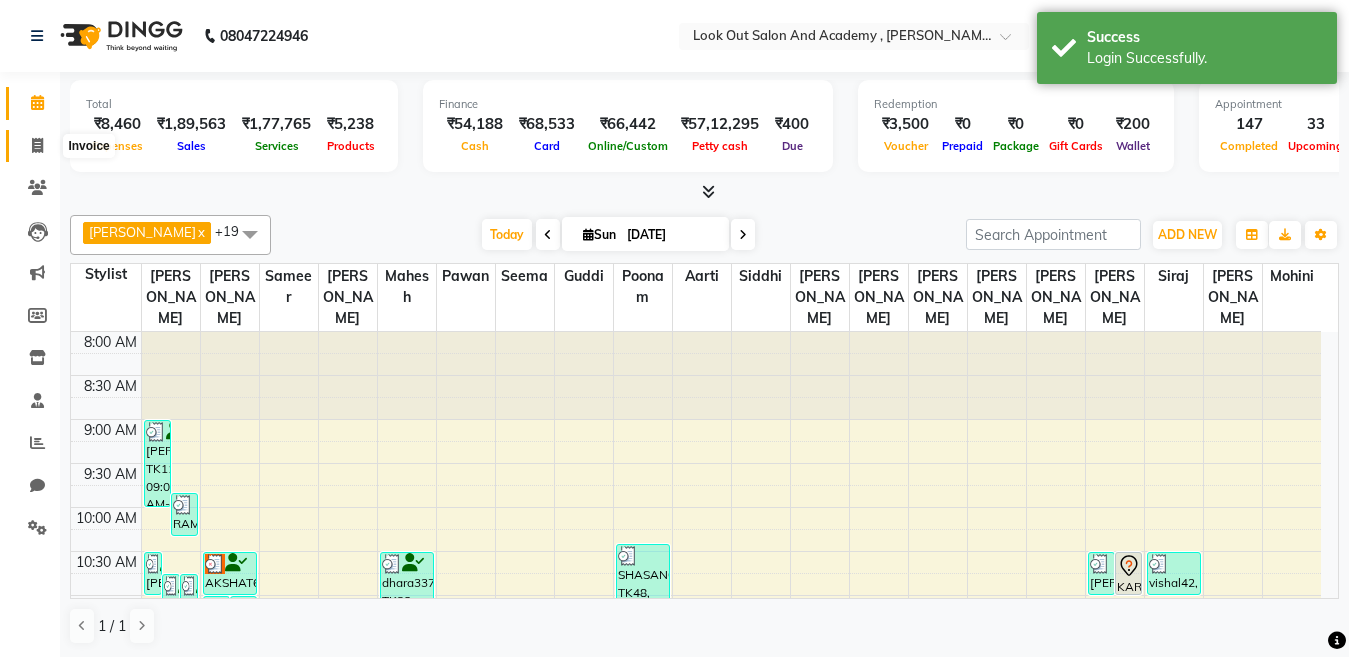 click 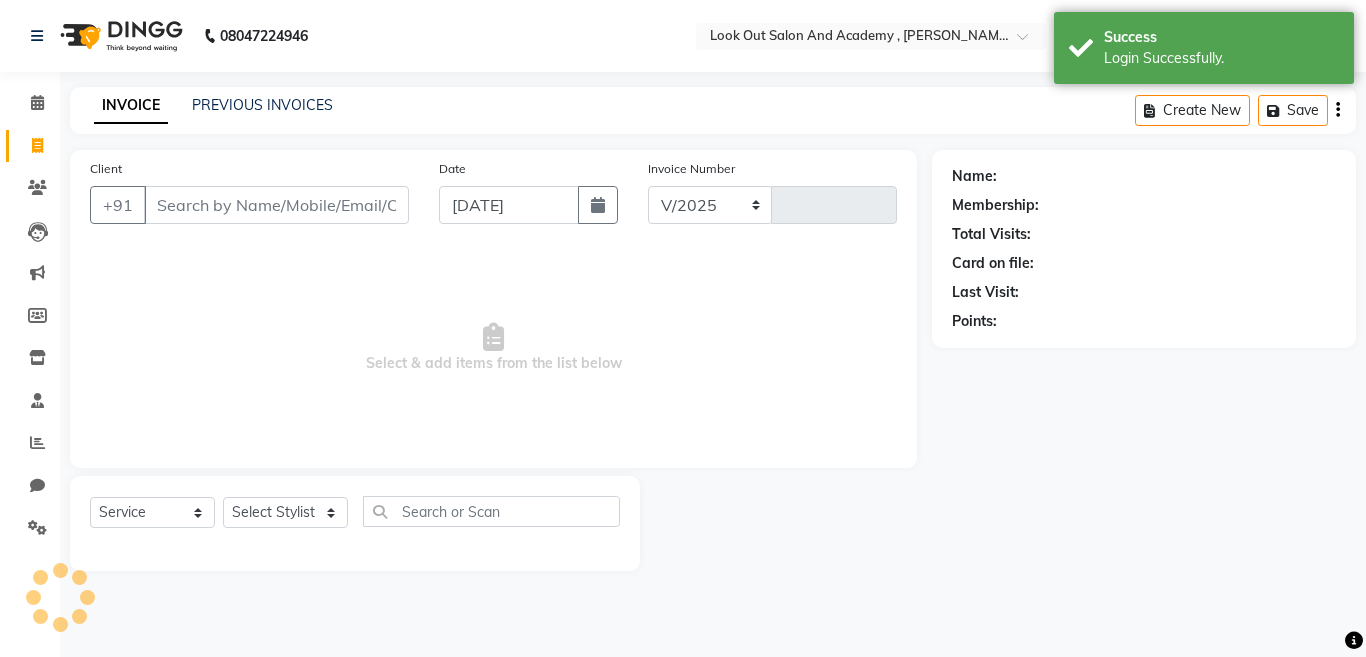 select on "4708" 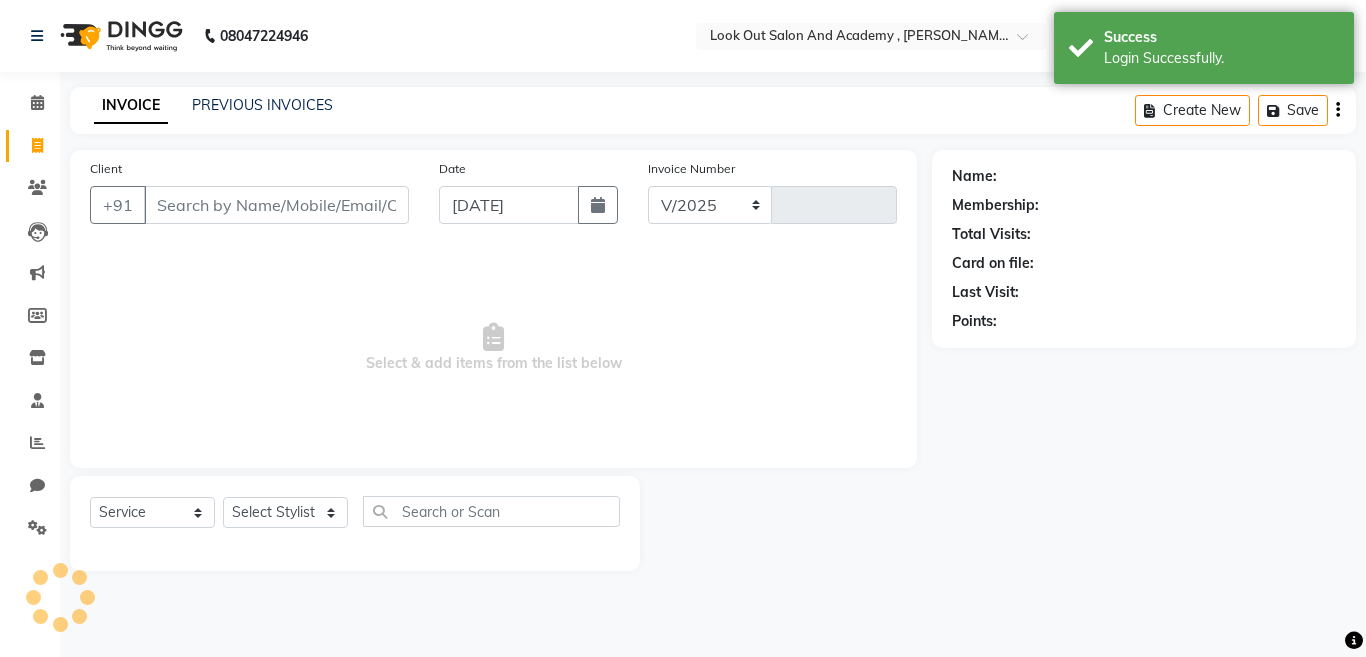 type on "7862" 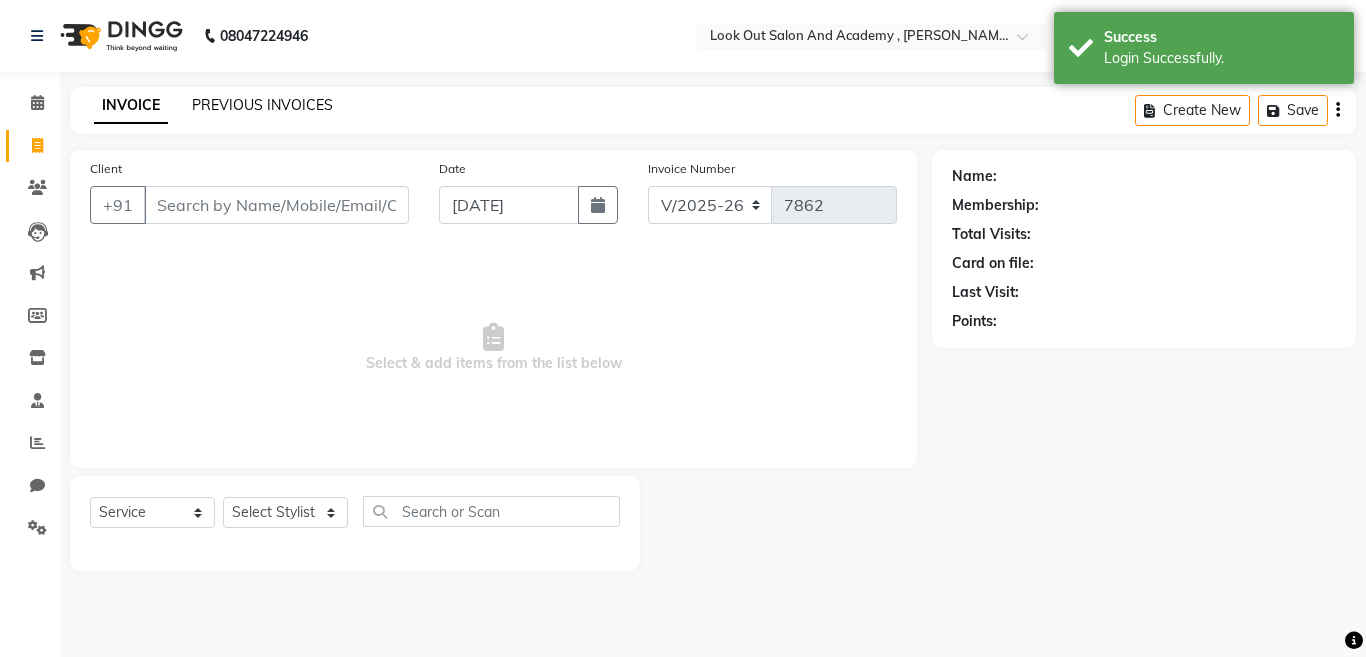 click on "PREVIOUS INVOICES" 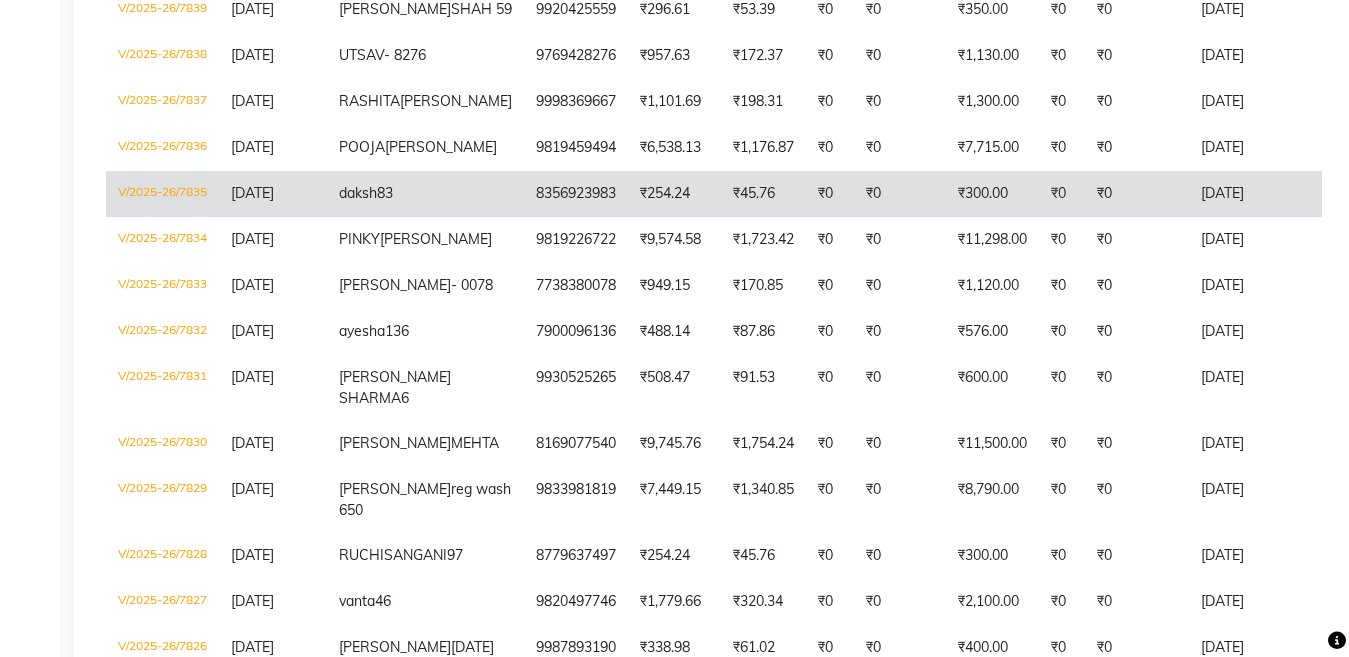 scroll, scrollTop: 1500, scrollLeft: 0, axis: vertical 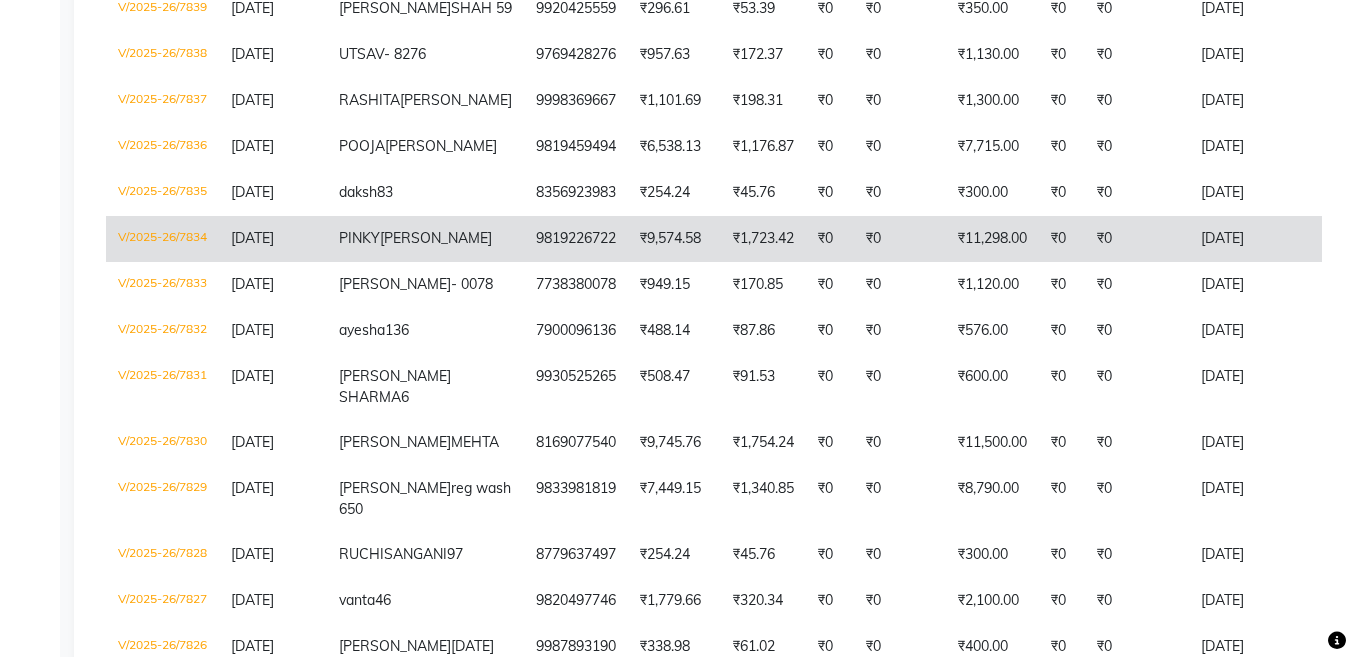 click on "₹0" 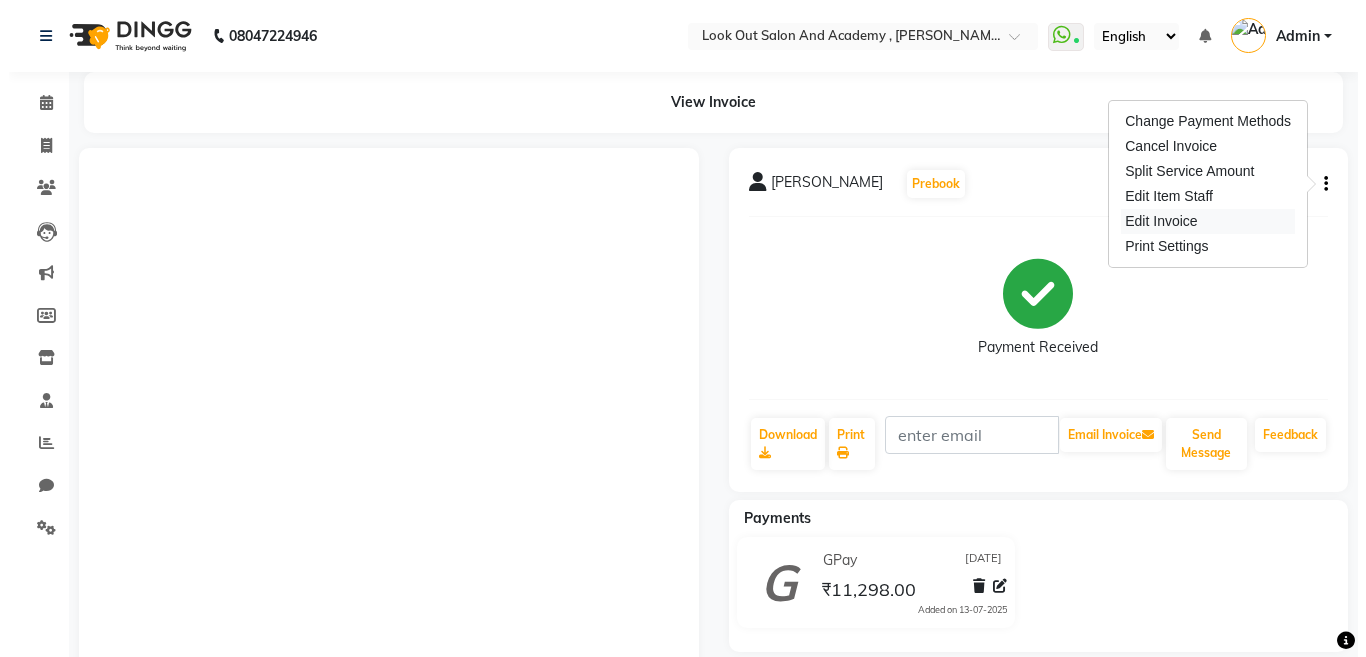 scroll, scrollTop: 0, scrollLeft: 0, axis: both 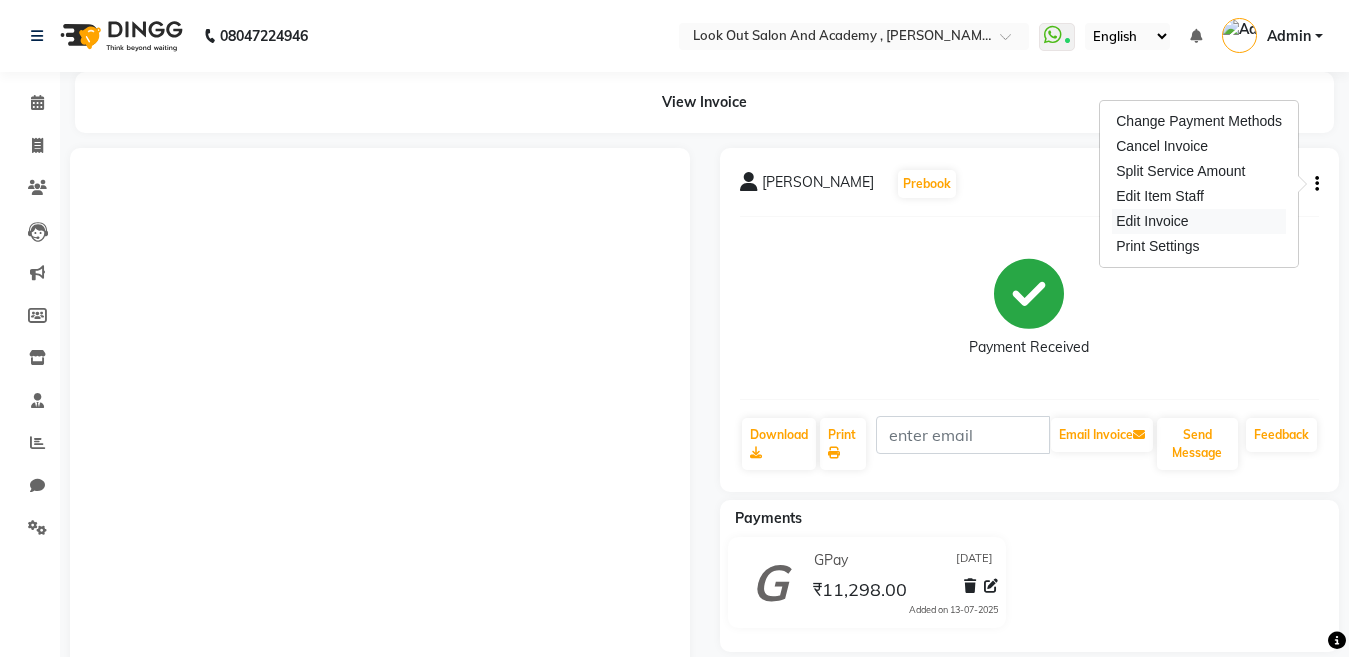 click on "Edit Invoice" at bounding box center [1199, 221] 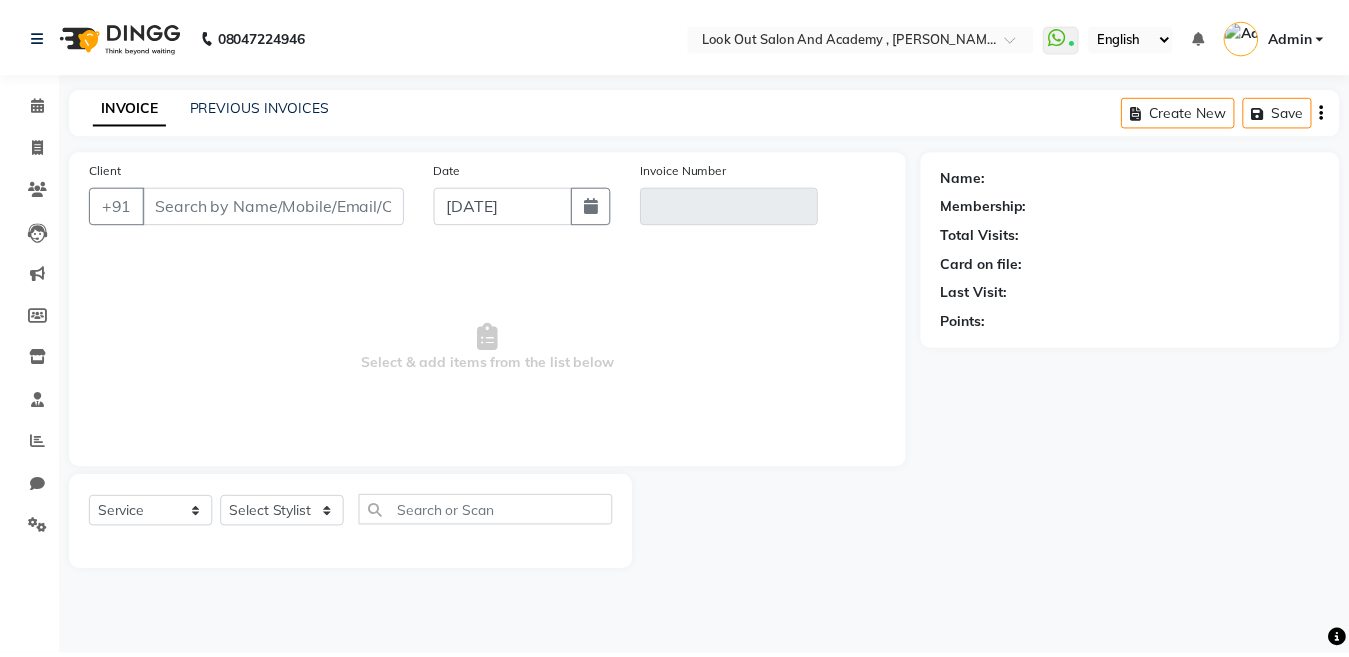 scroll, scrollTop: 0, scrollLeft: 0, axis: both 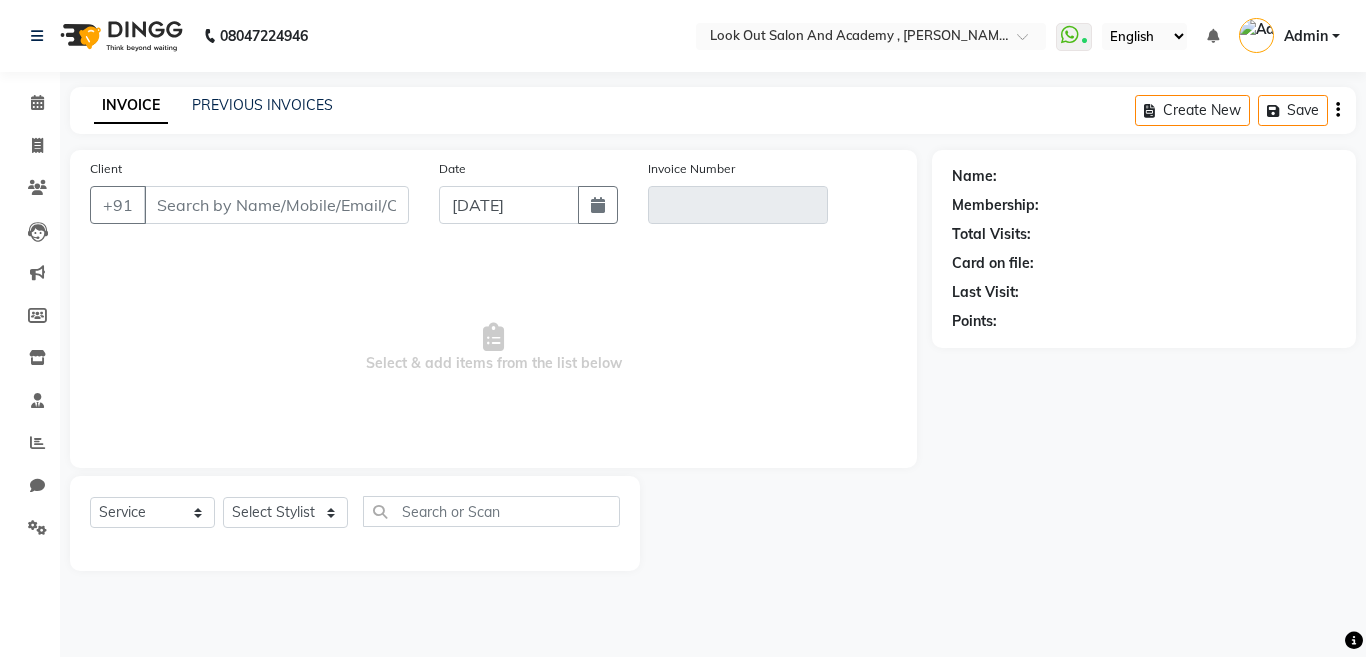 type on "9819226722" 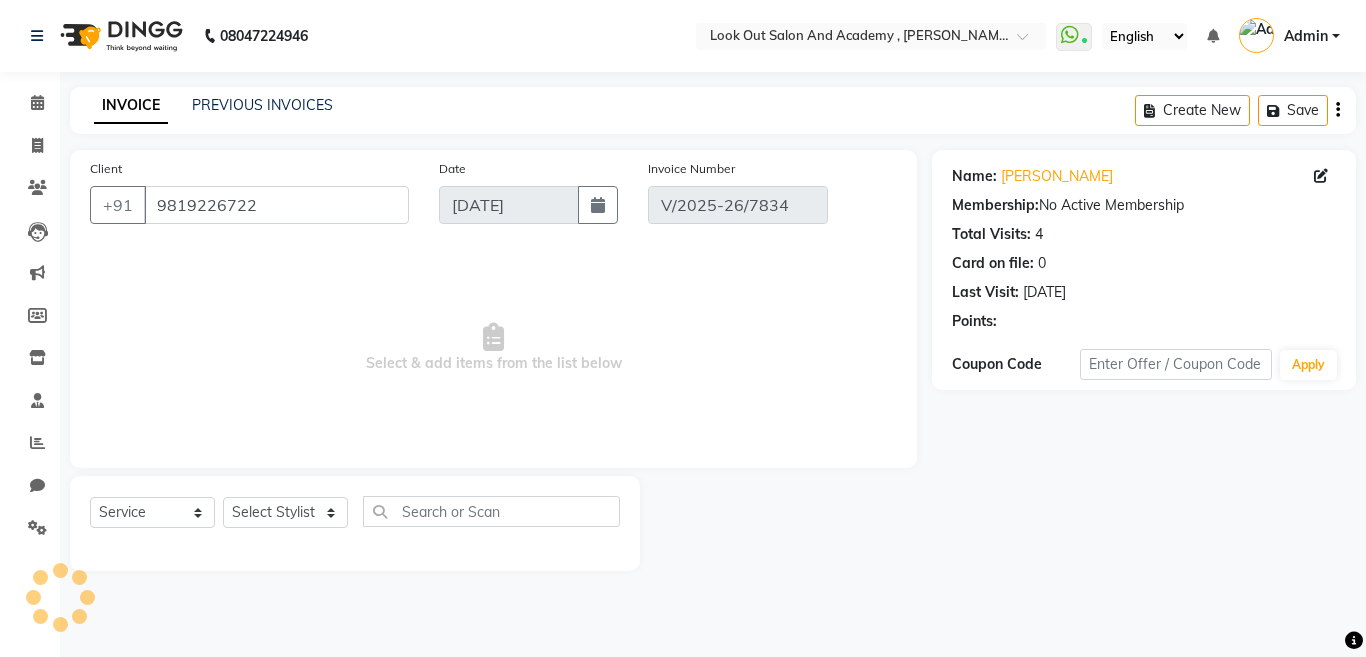 select on "select" 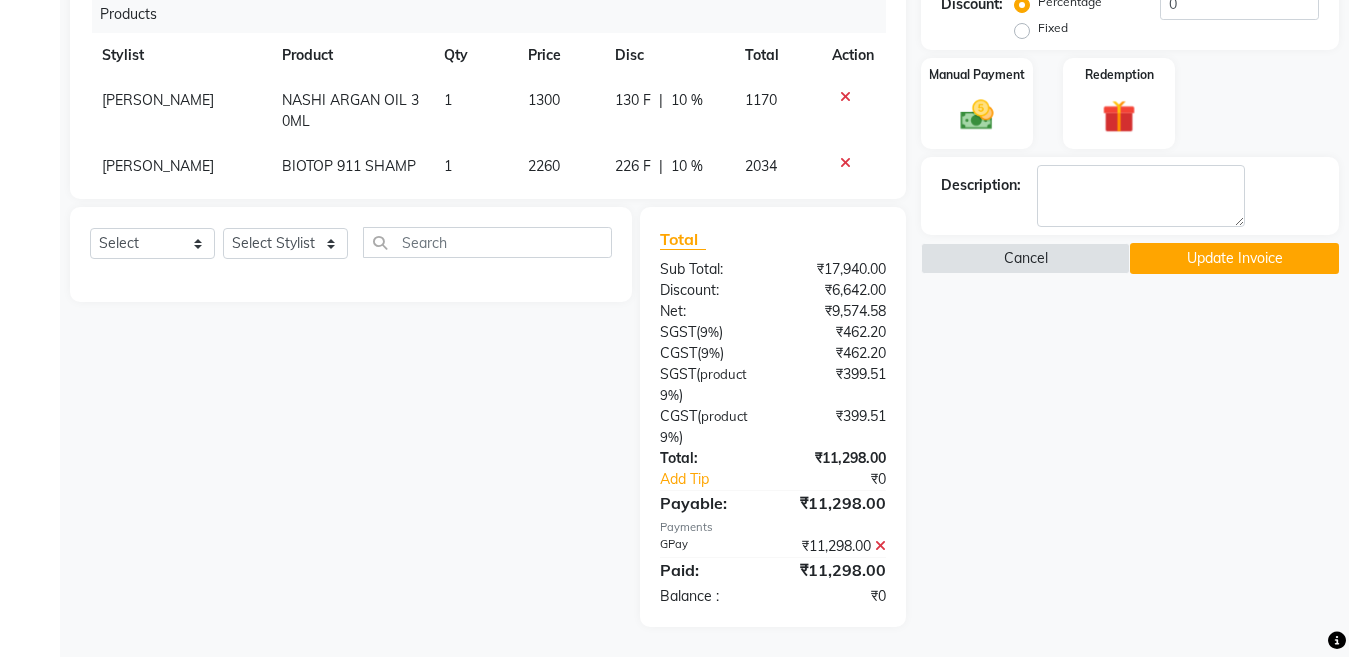 scroll, scrollTop: 269, scrollLeft: 0, axis: vertical 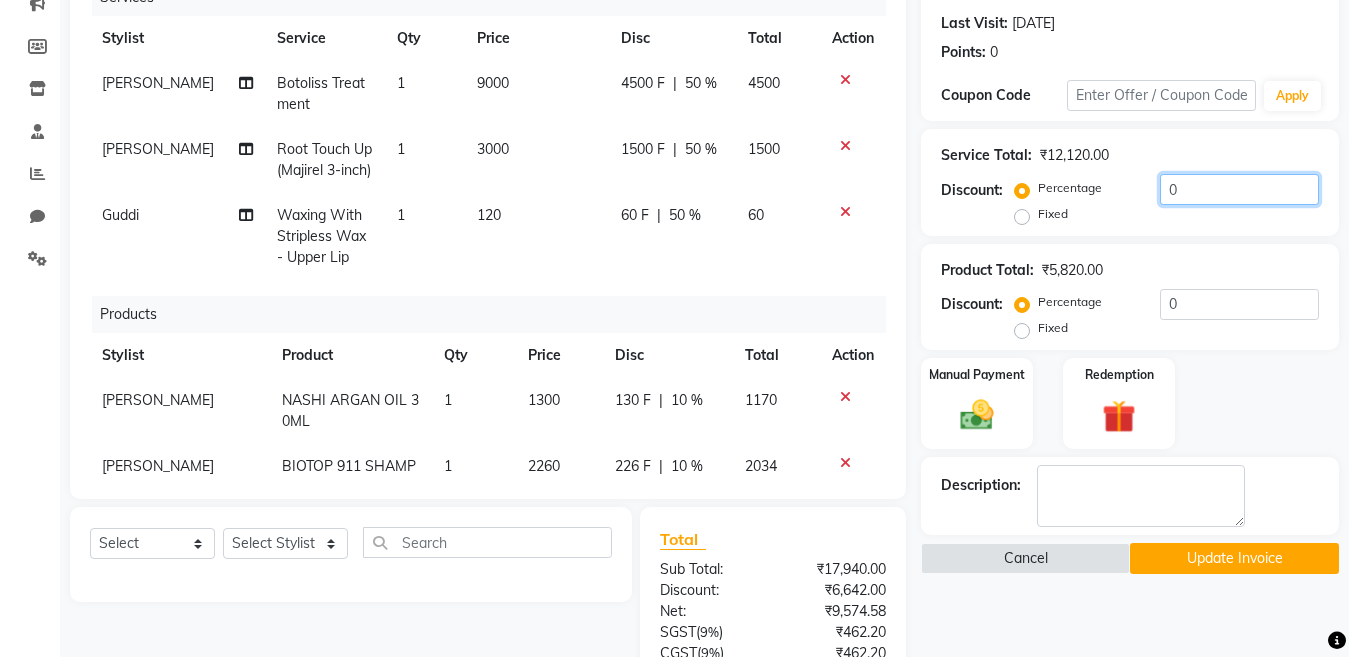 drag, startPoint x: 1273, startPoint y: 186, endPoint x: 902, endPoint y: 214, distance: 372.0551 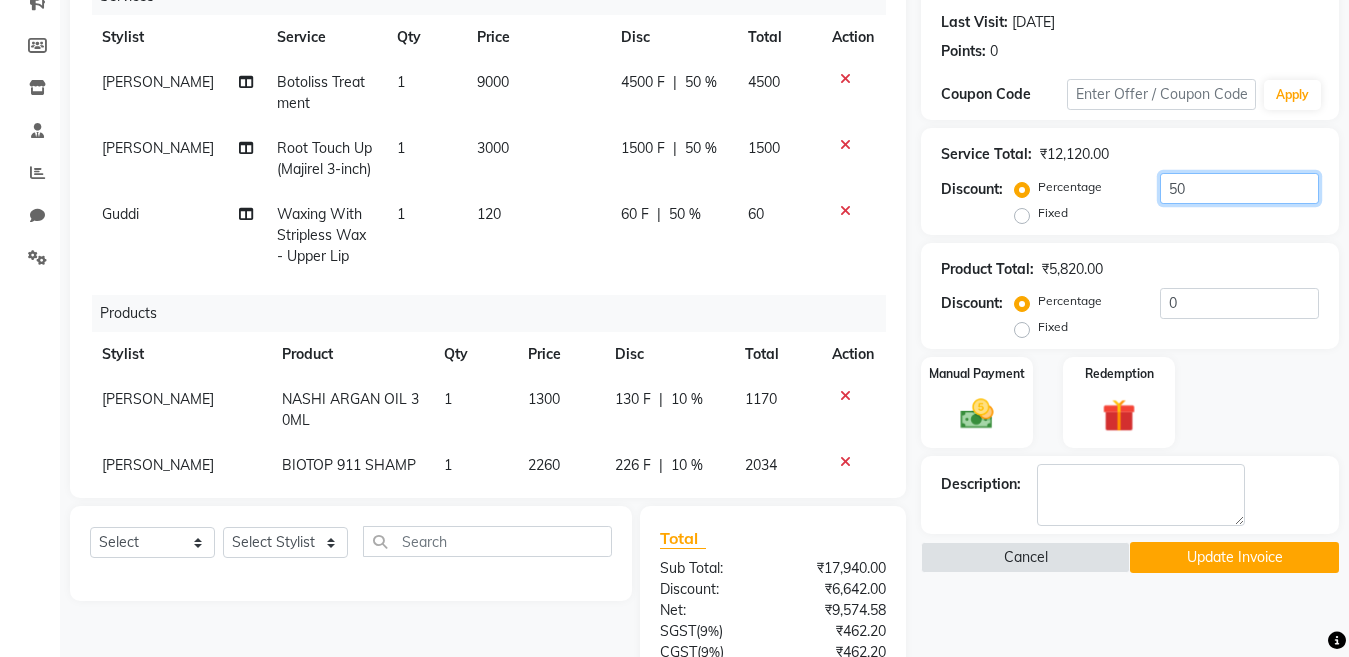 scroll, scrollTop: 269, scrollLeft: 0, axis: vertical 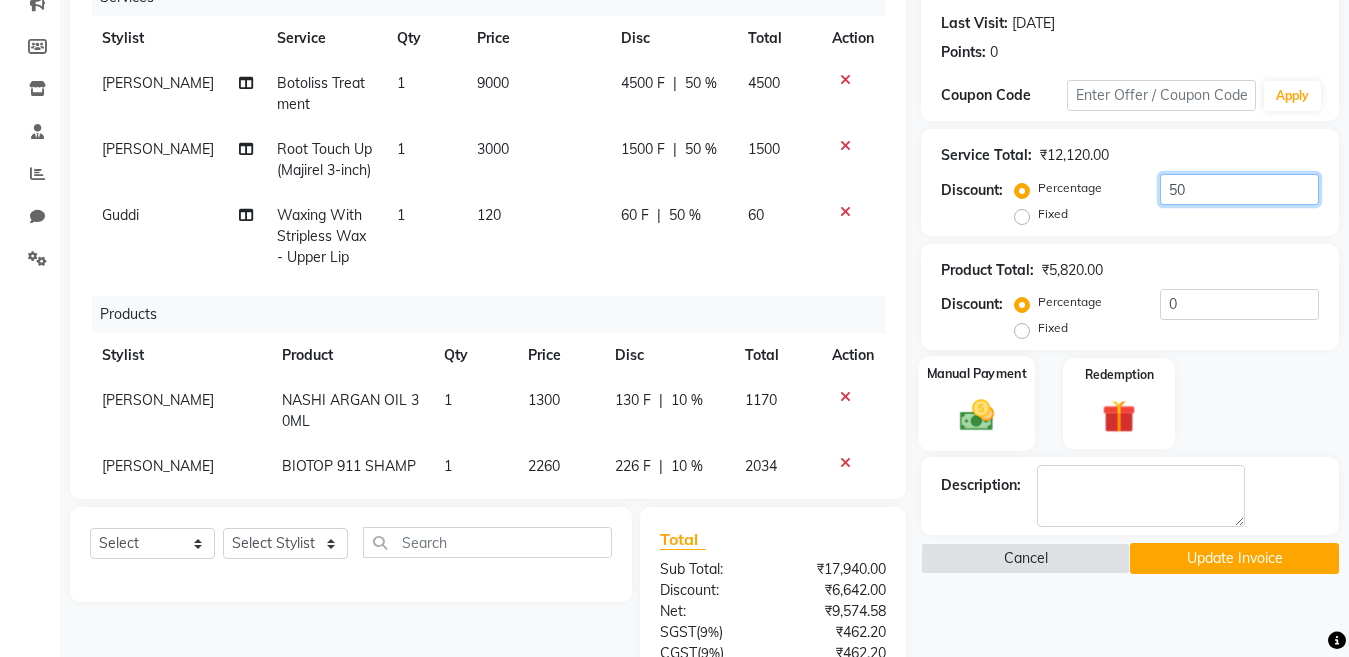 type on "50" 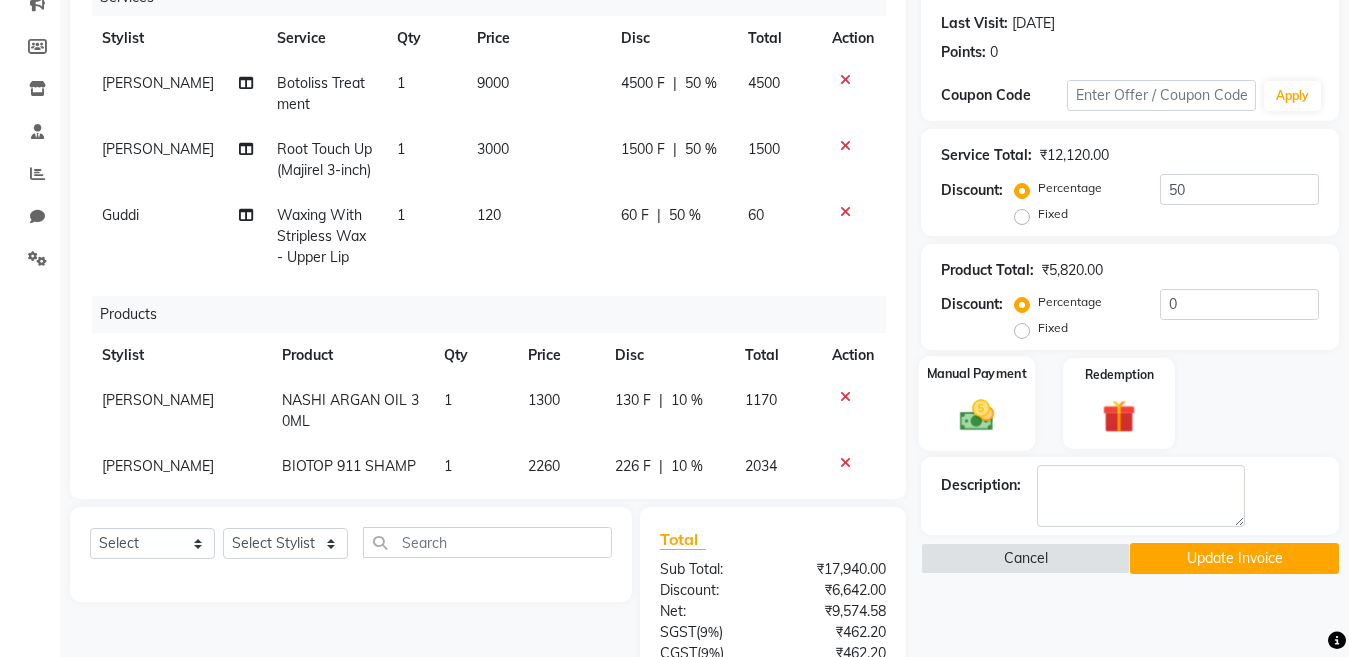 click 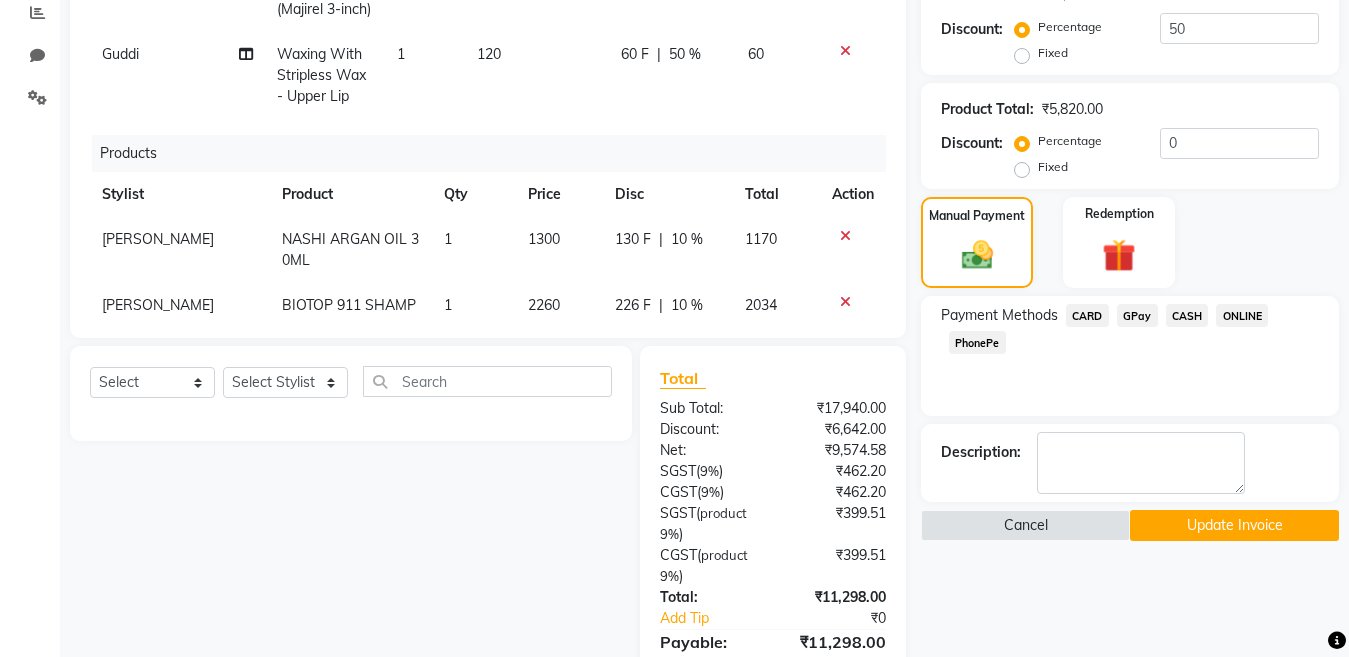 scroll, scrollTop: 569, scrollLeft: 0, axis: vertical 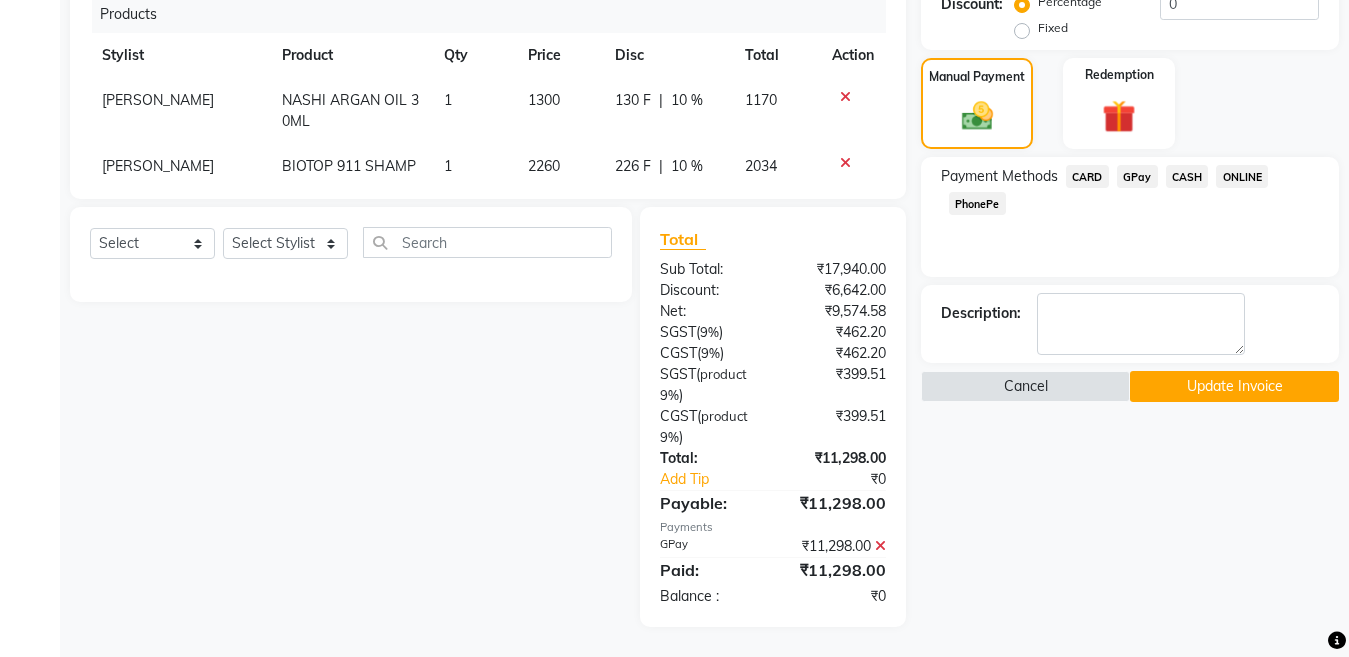click 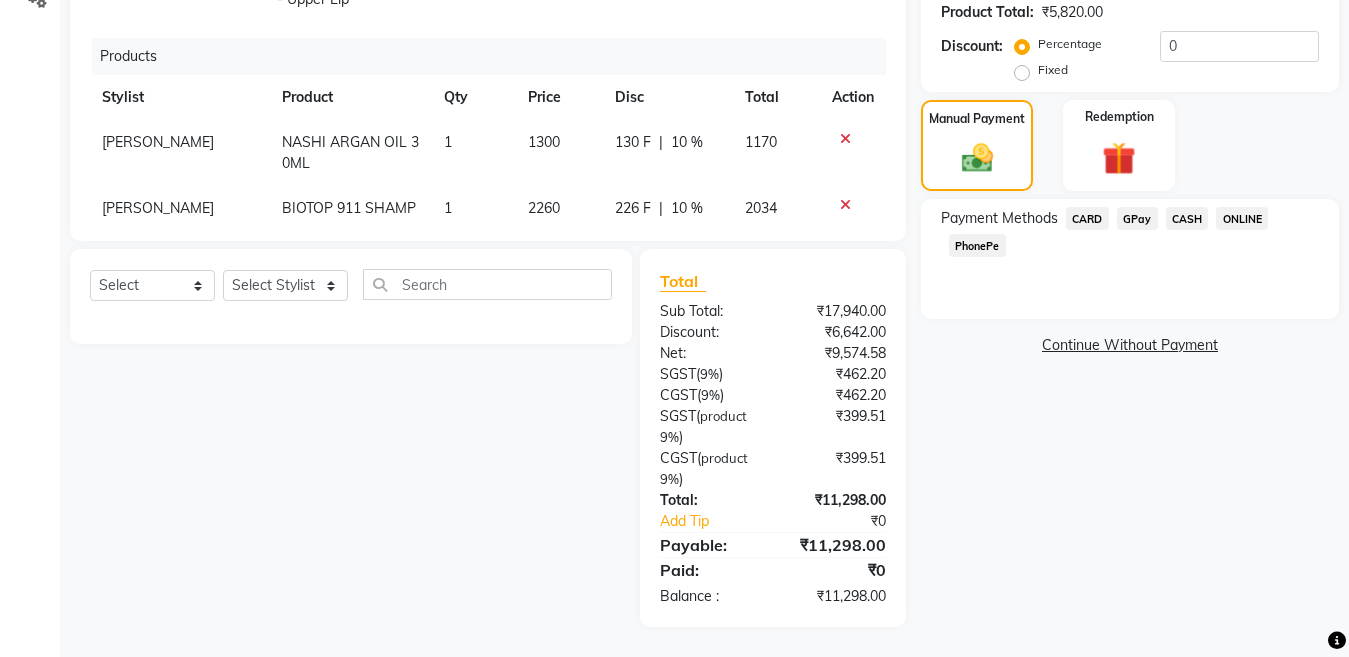 scroll, scrollTop: 527, scrollLeft: 0, axis: vertical 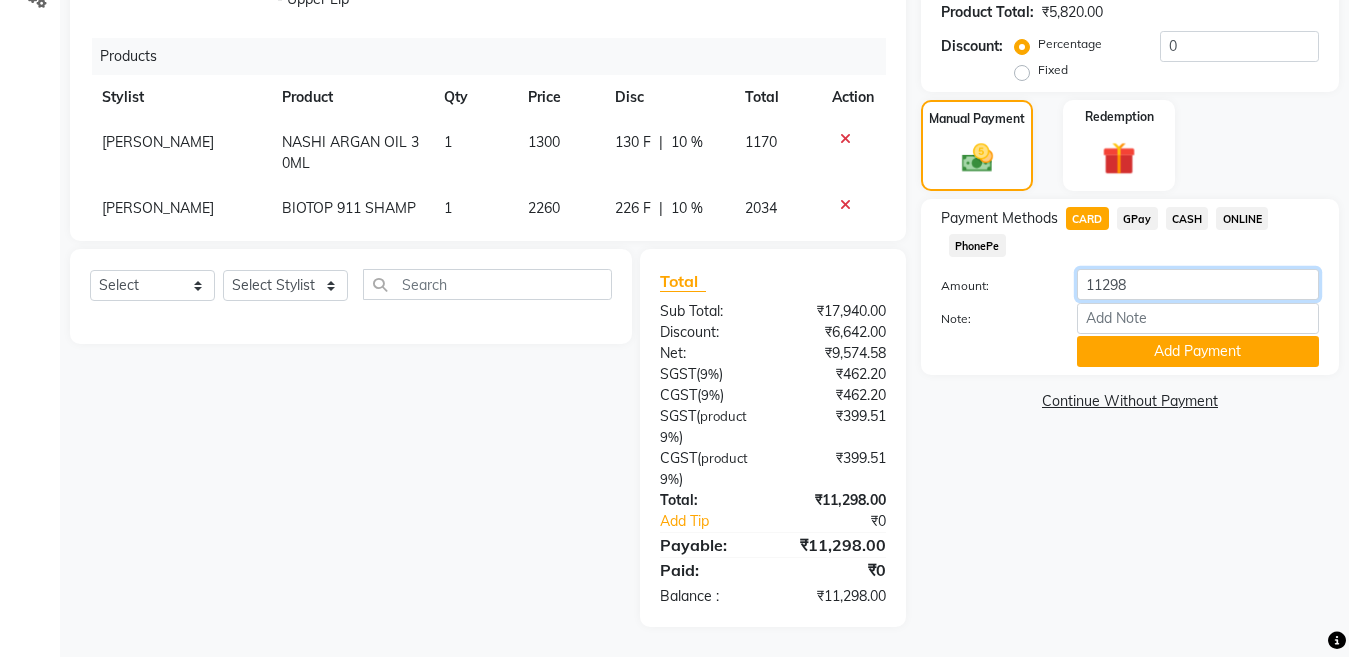 drag, startPoint x: 1166, startPoint y: 272, endPoint x: 961, endPoint y: 294, distance: 206.17711 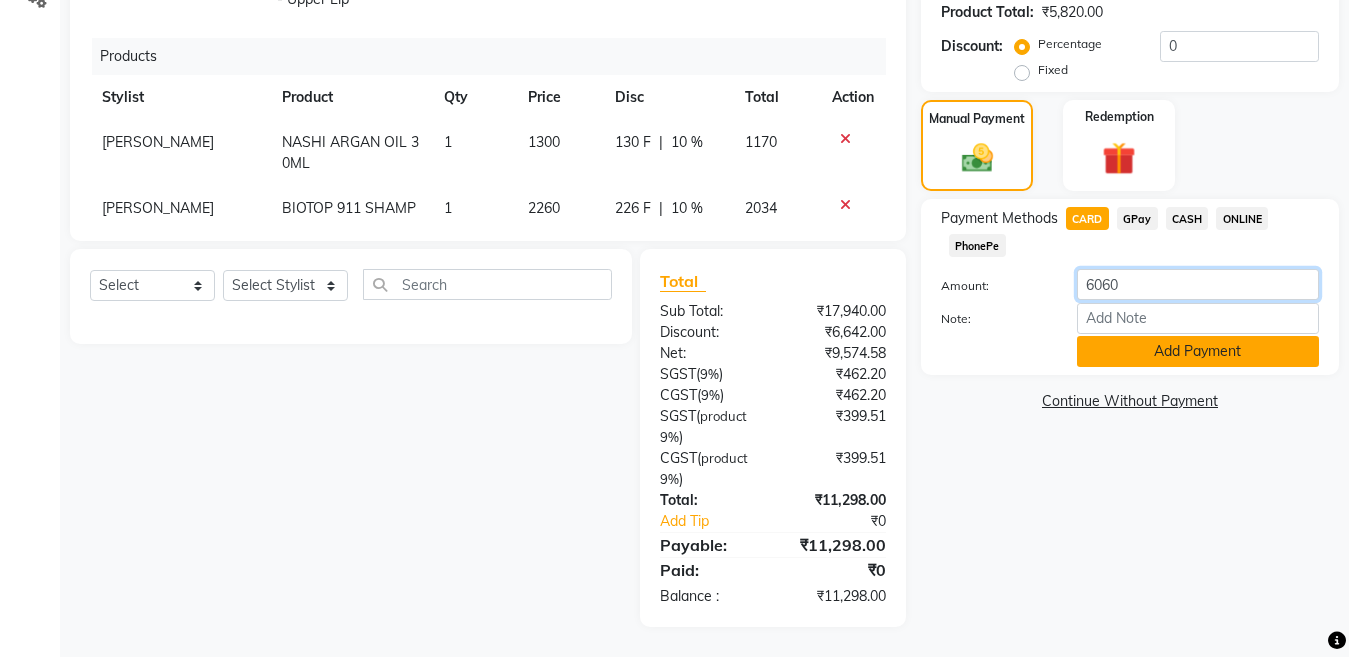 type on "6060" 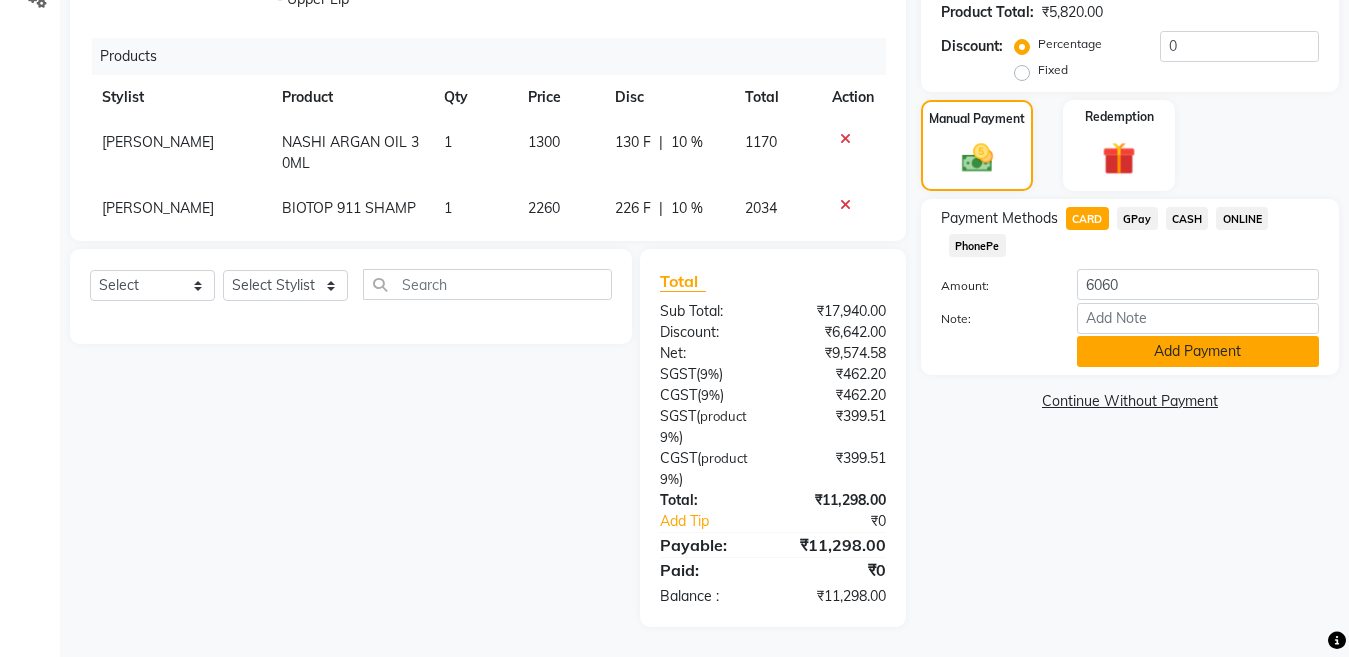 click on "Add Payment" 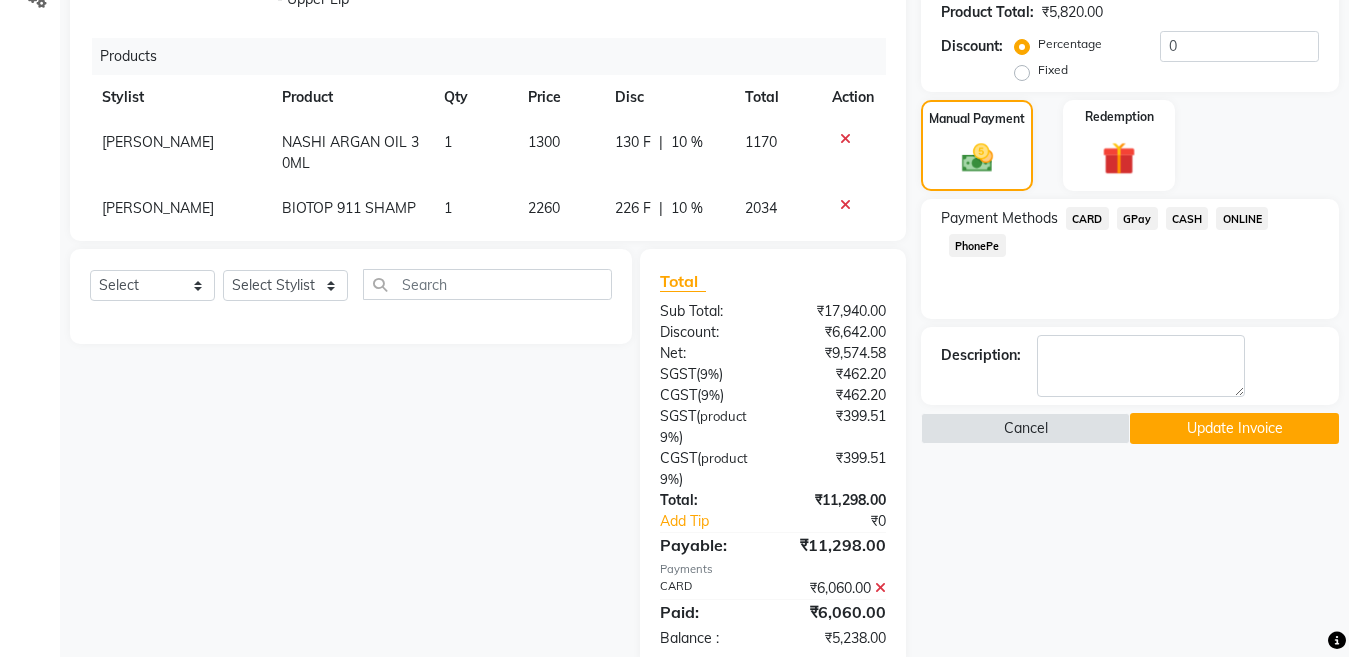 drag, startPoint x: 1141, startPoint y: 213, endPoint x: 1148, endPoint y: 224, distance: 13.038404 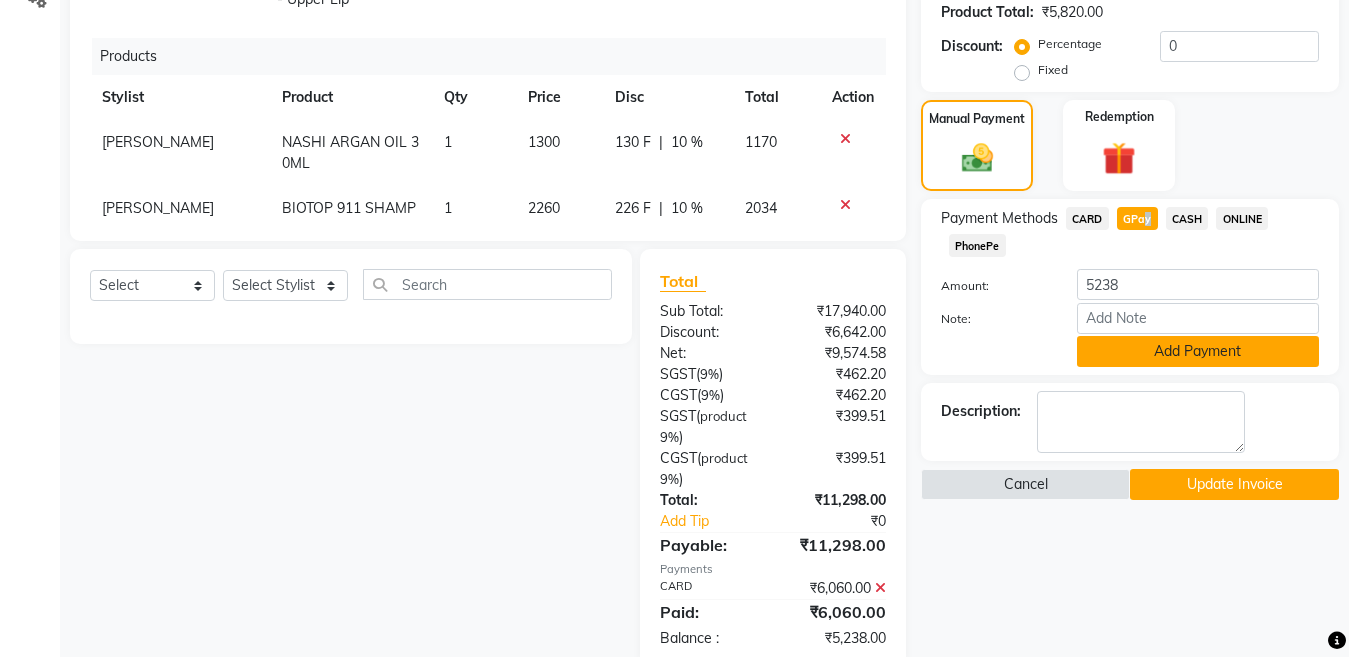 click on "Add Payment" 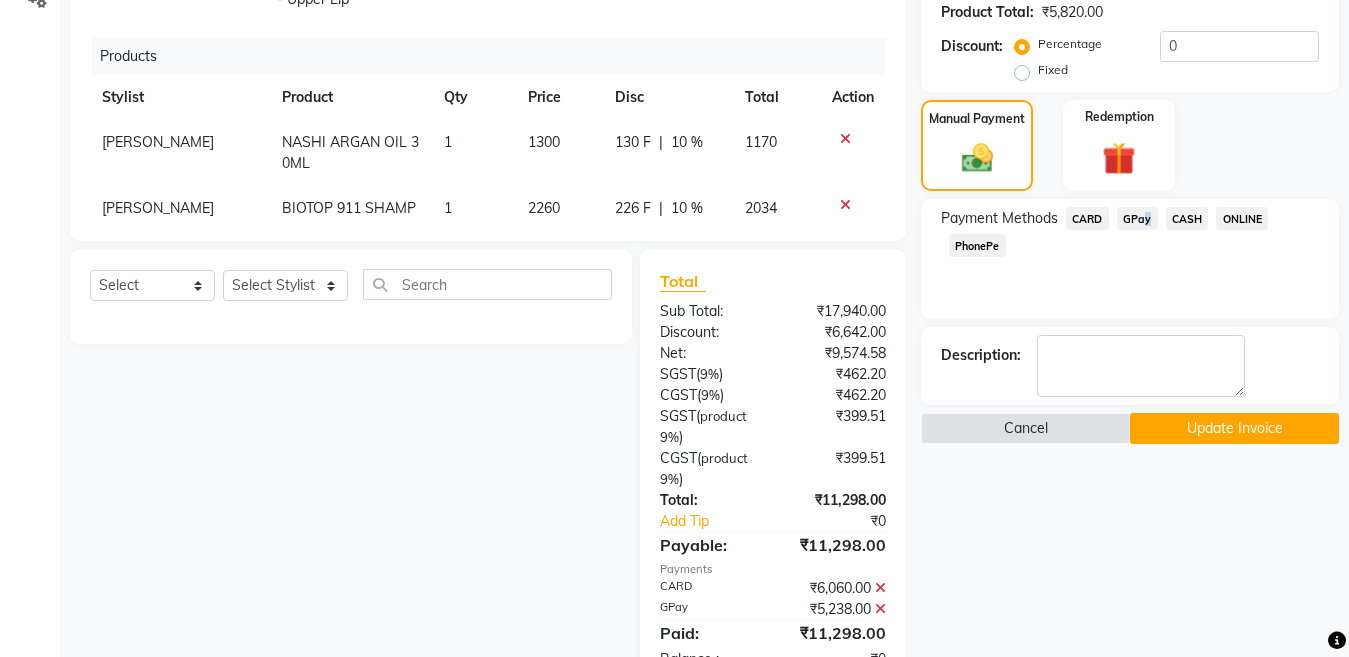click on "Update Invoice" 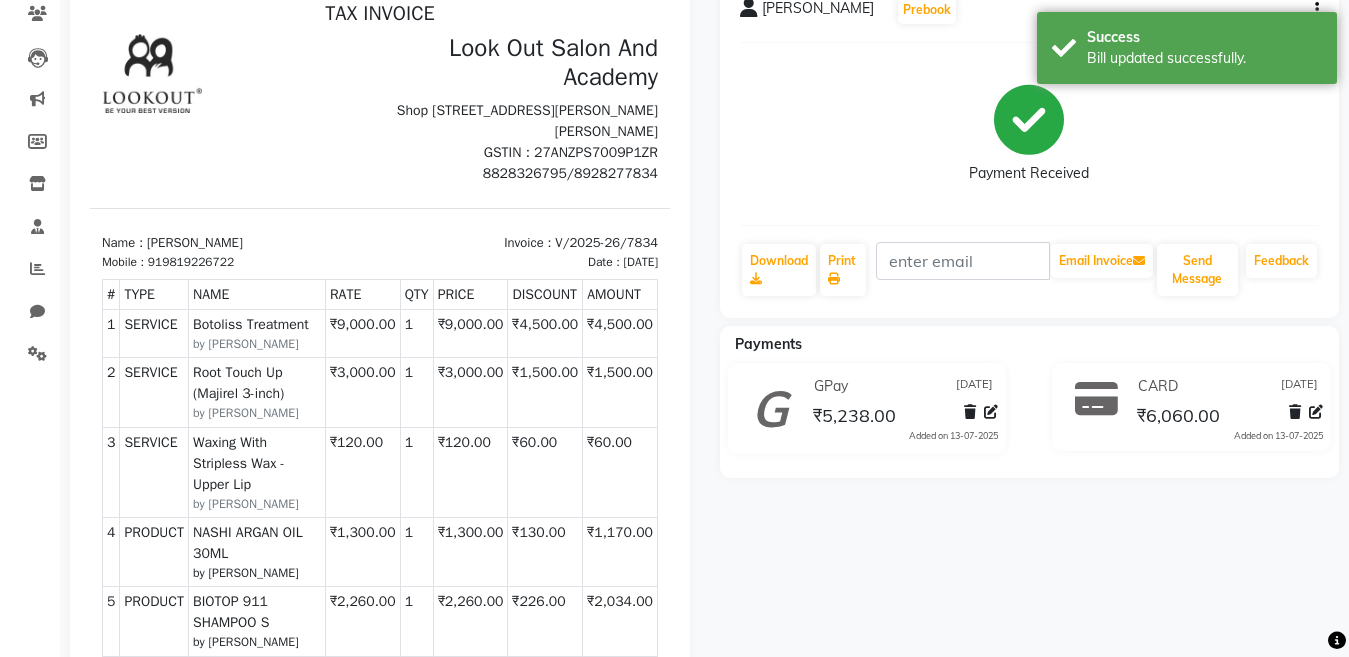 scroll, scrollTop: 0, scrollLeft: 0, axis: both 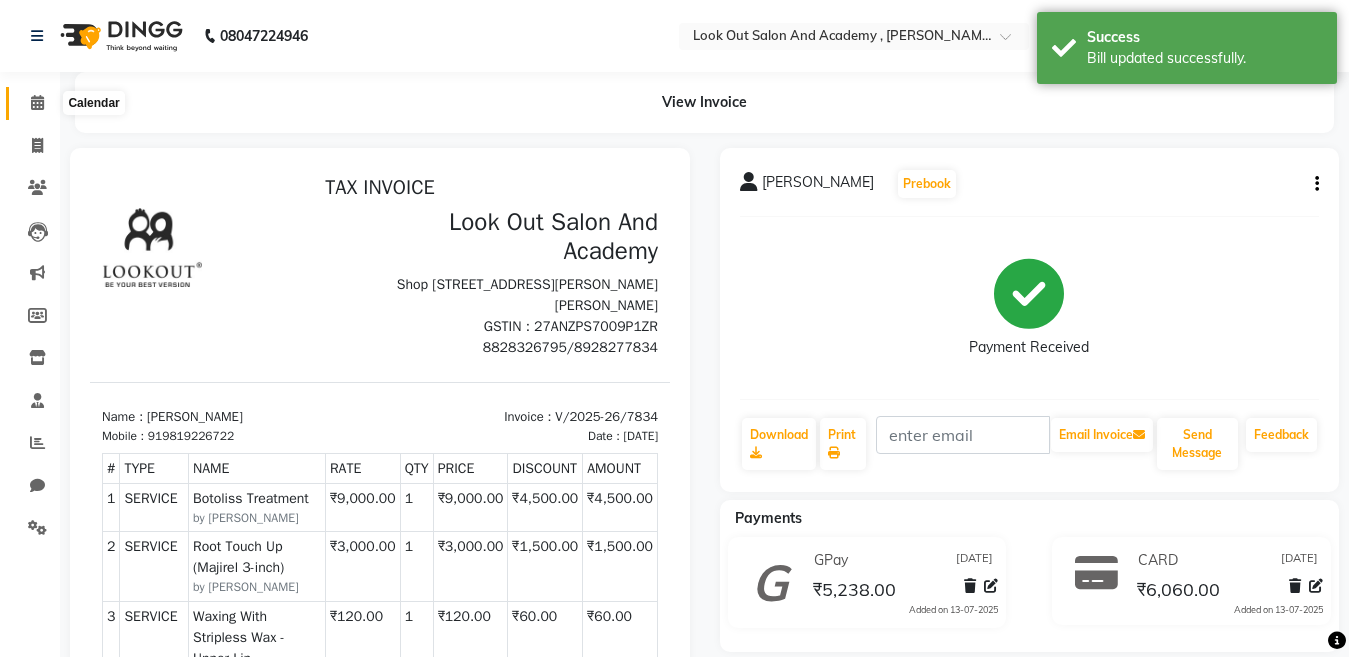 click 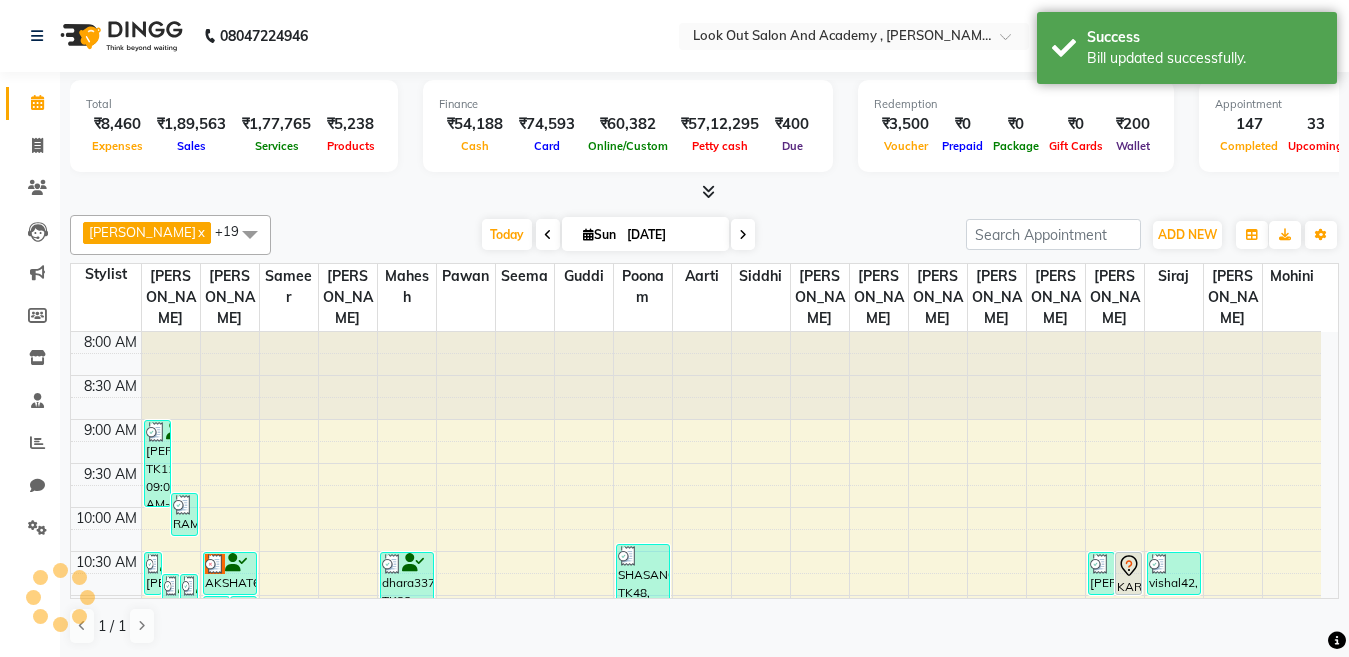 scroll, scrollTop: 0, scrollLeft: 0, axis: both 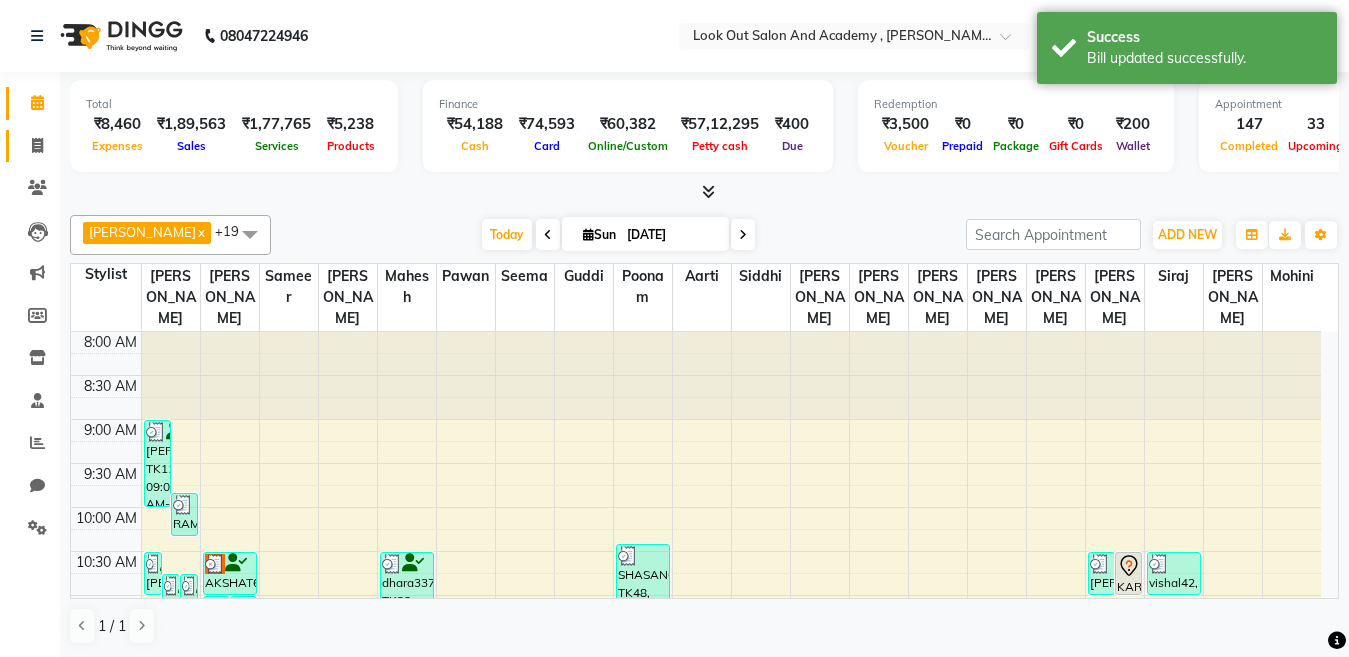 drag, startPoint x: 31, startPoint y: 158, endPoint x: 54, endPoint y: 156, distance: 23.086792 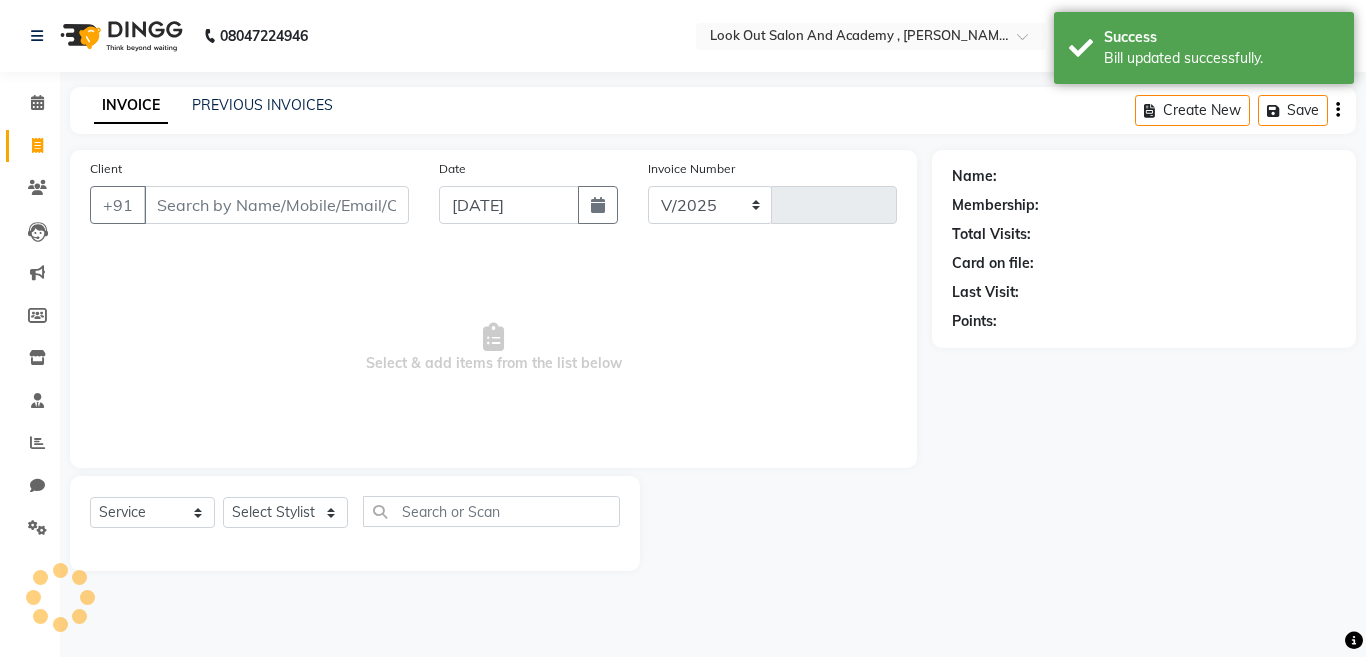 select on "4708" 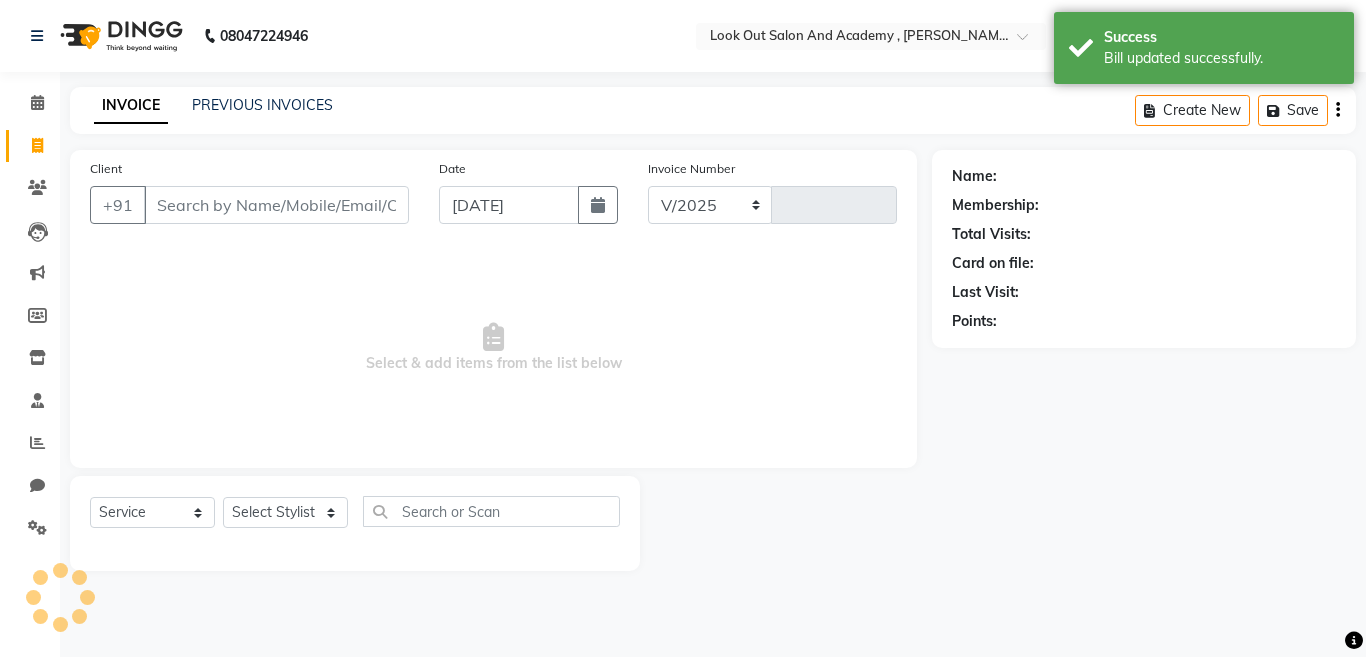 type on "7862" 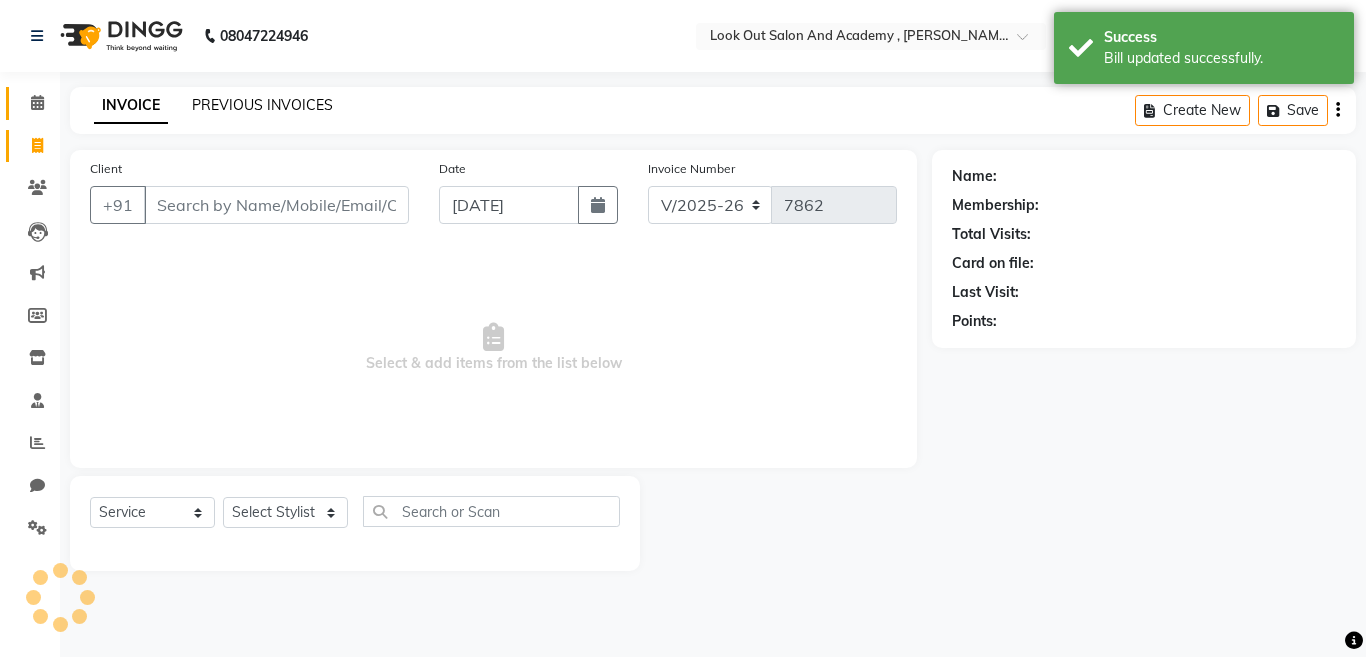 click on "PREVIOUS INVOICES" 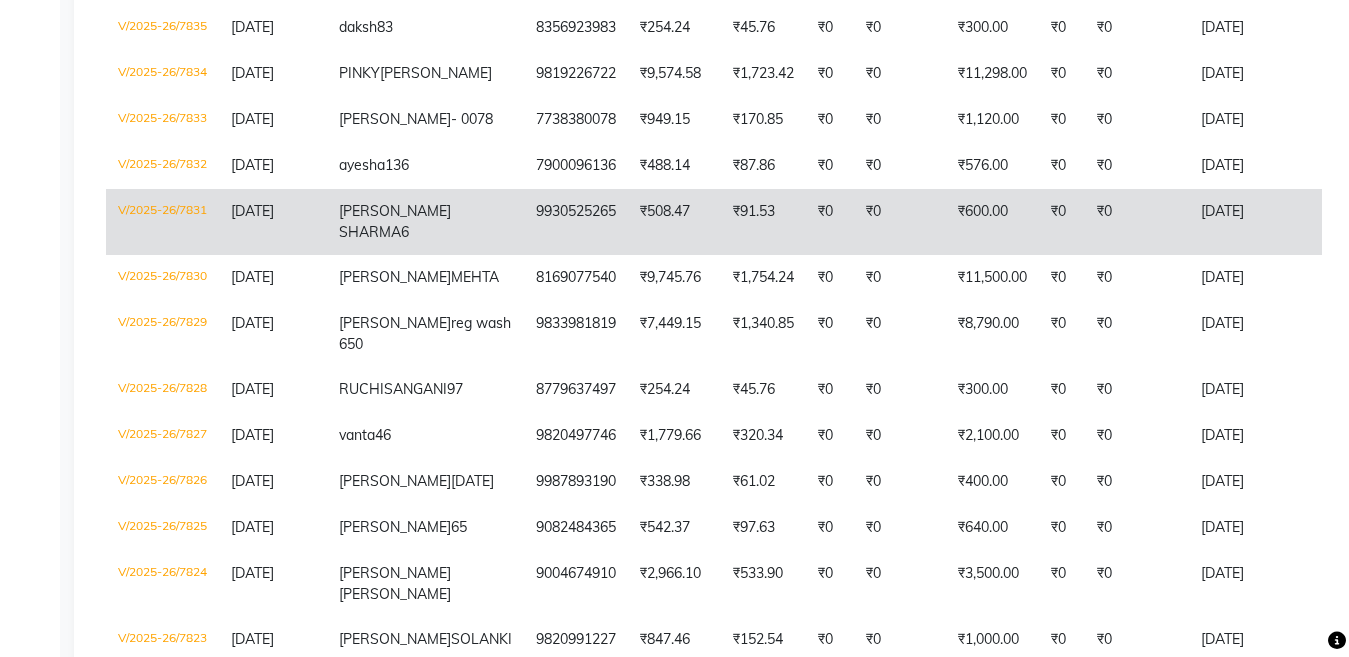 scroll, scrollTop: 1700, scrollLeft: 0, axis: vertical 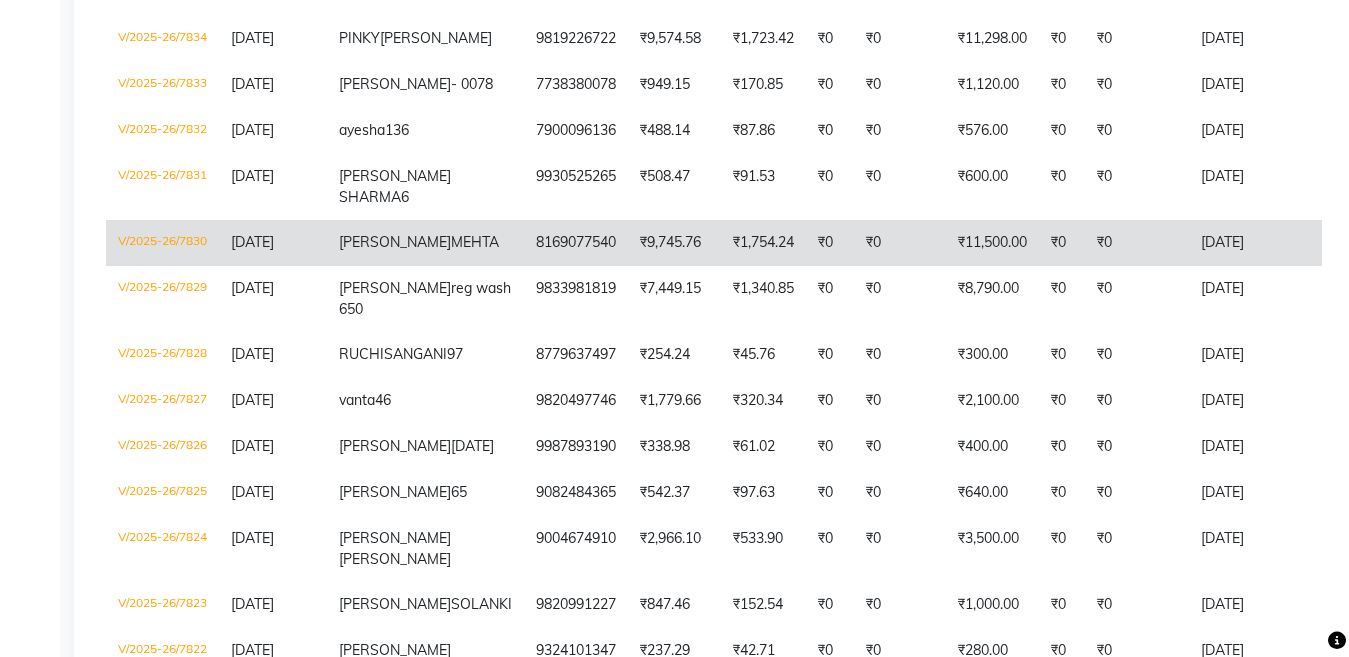click on "8169077540" 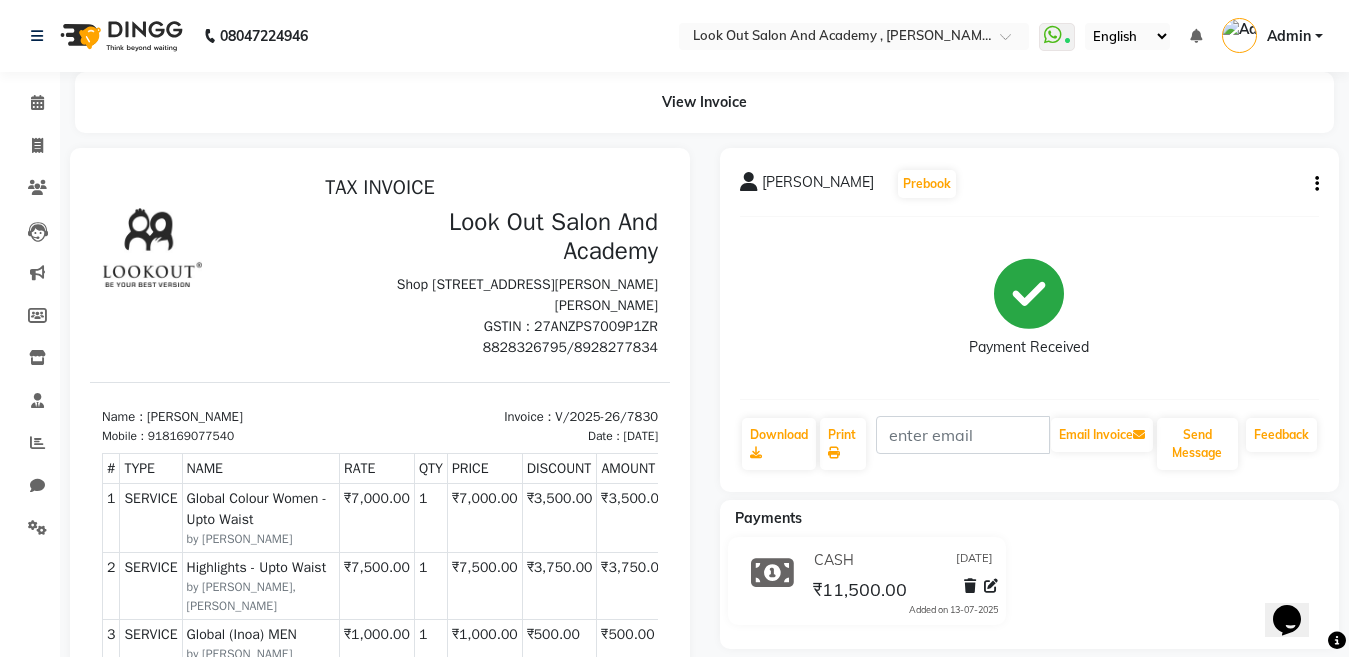 scroll, scrollTop: 33, scrollLeft: 0, axis: vertical 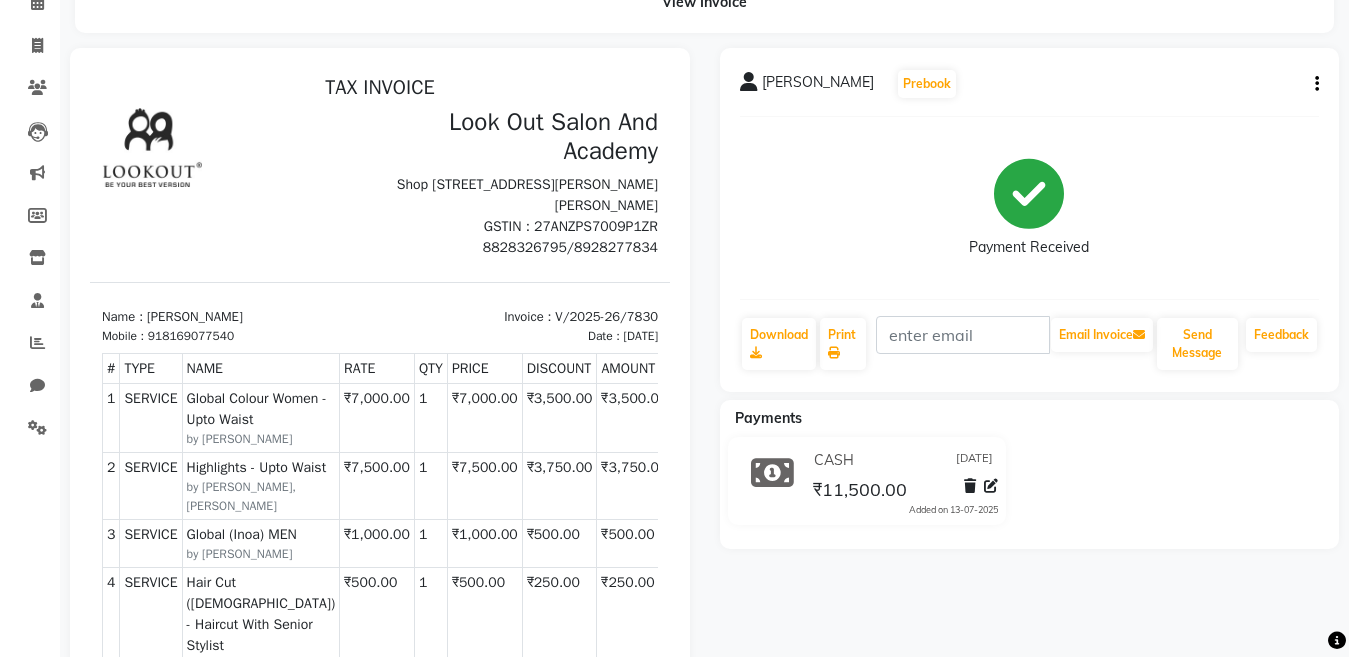 click 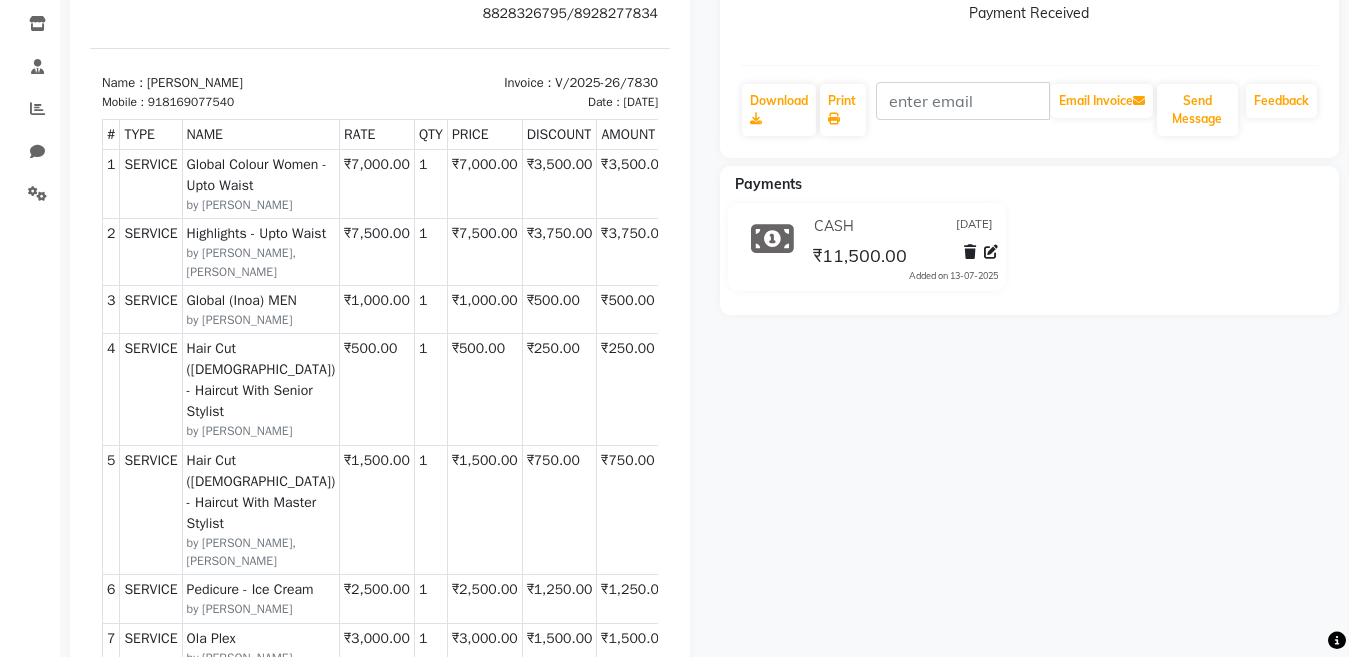 scroll, scrollTop: 0, scrollLeft: 0, axis: both 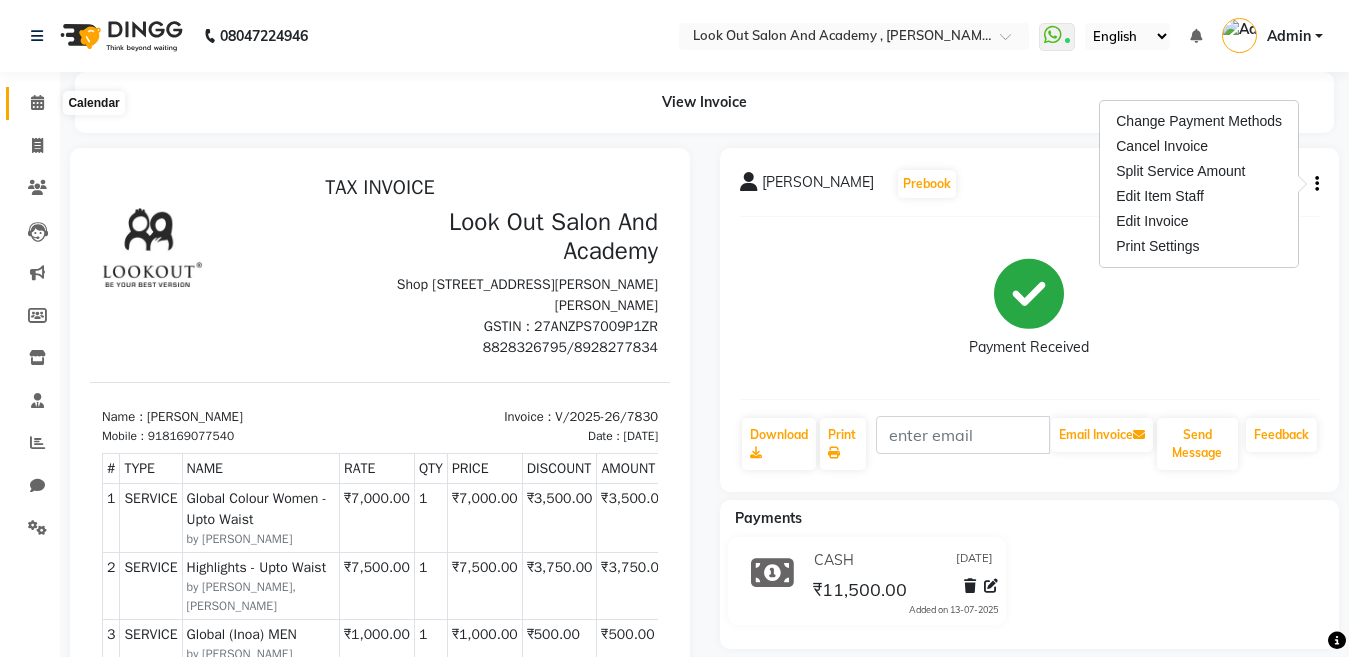 click 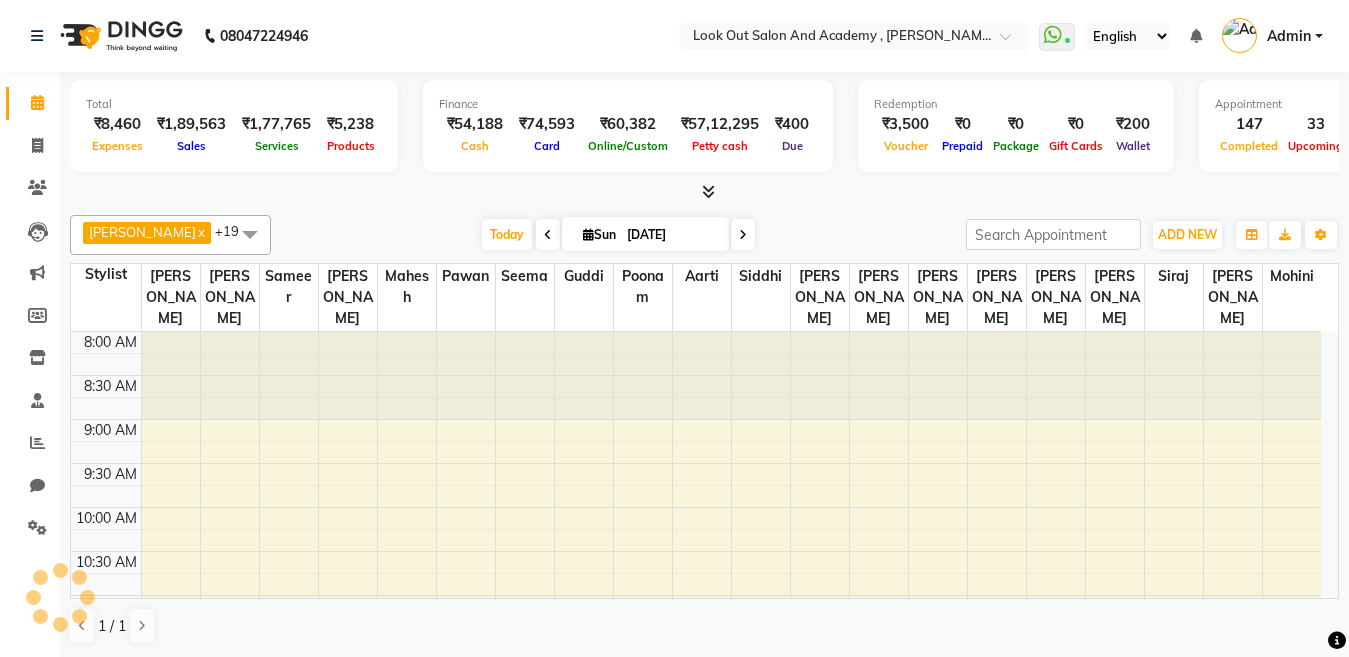 scroll, scrollTop: 0, scrollLeft: 0, axis: both 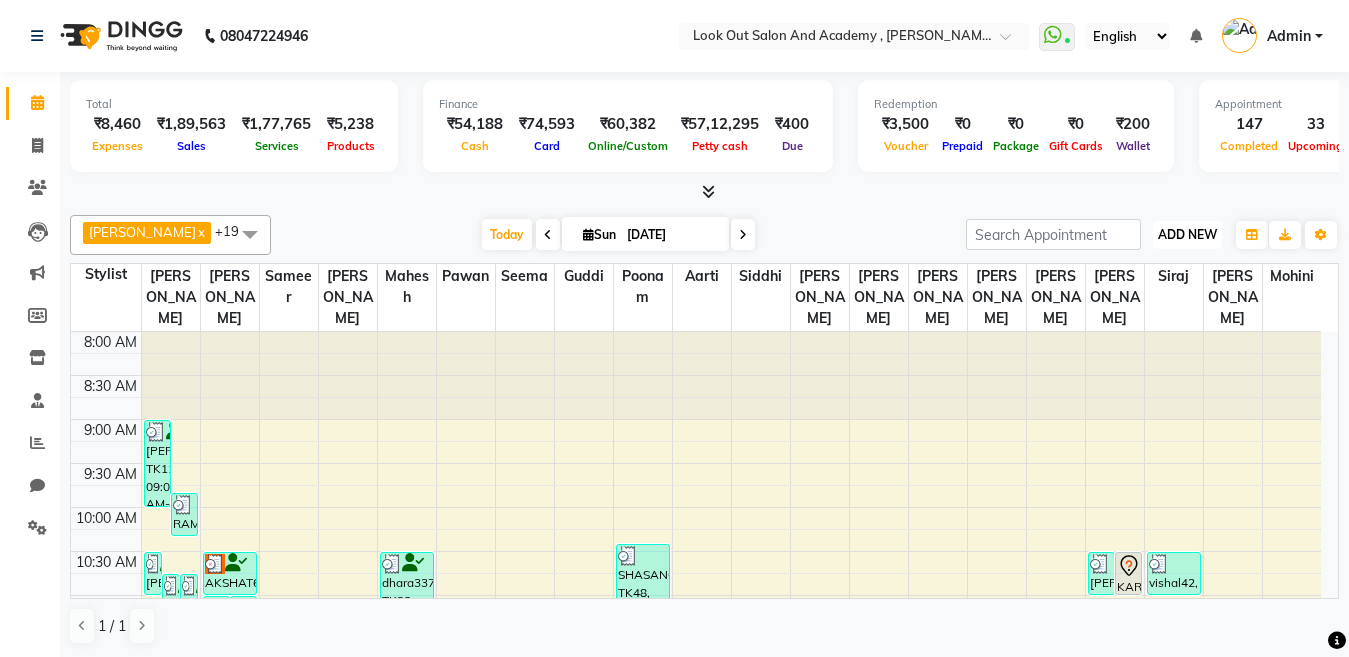 click on "ADD NEW" at bounding box center [1187, 234] 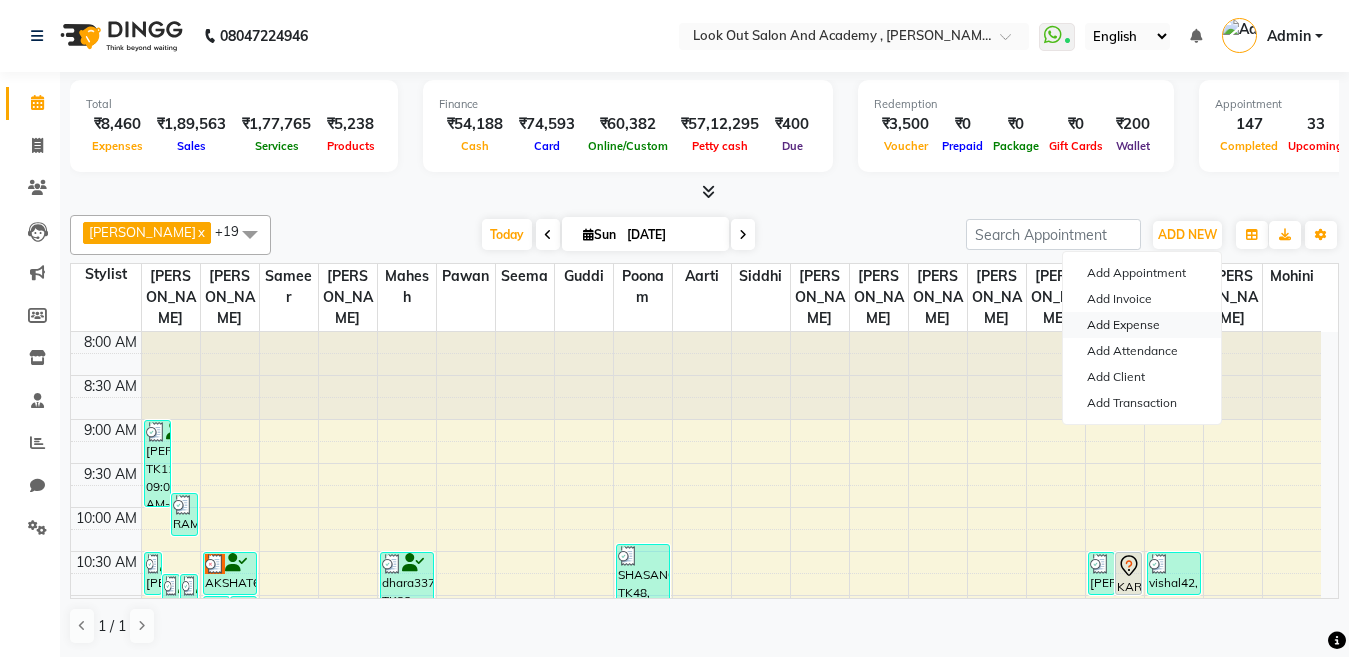 click on "Add Expense" at bounding box center (1142, 325) 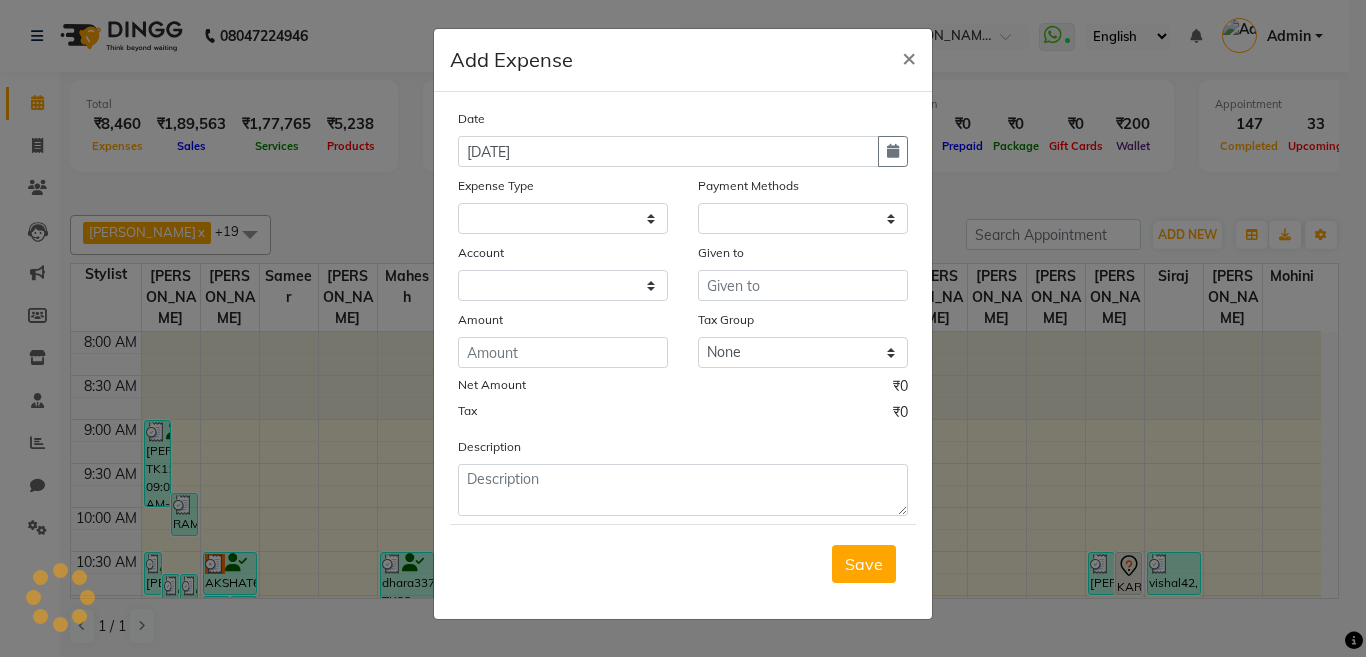 select on "1" 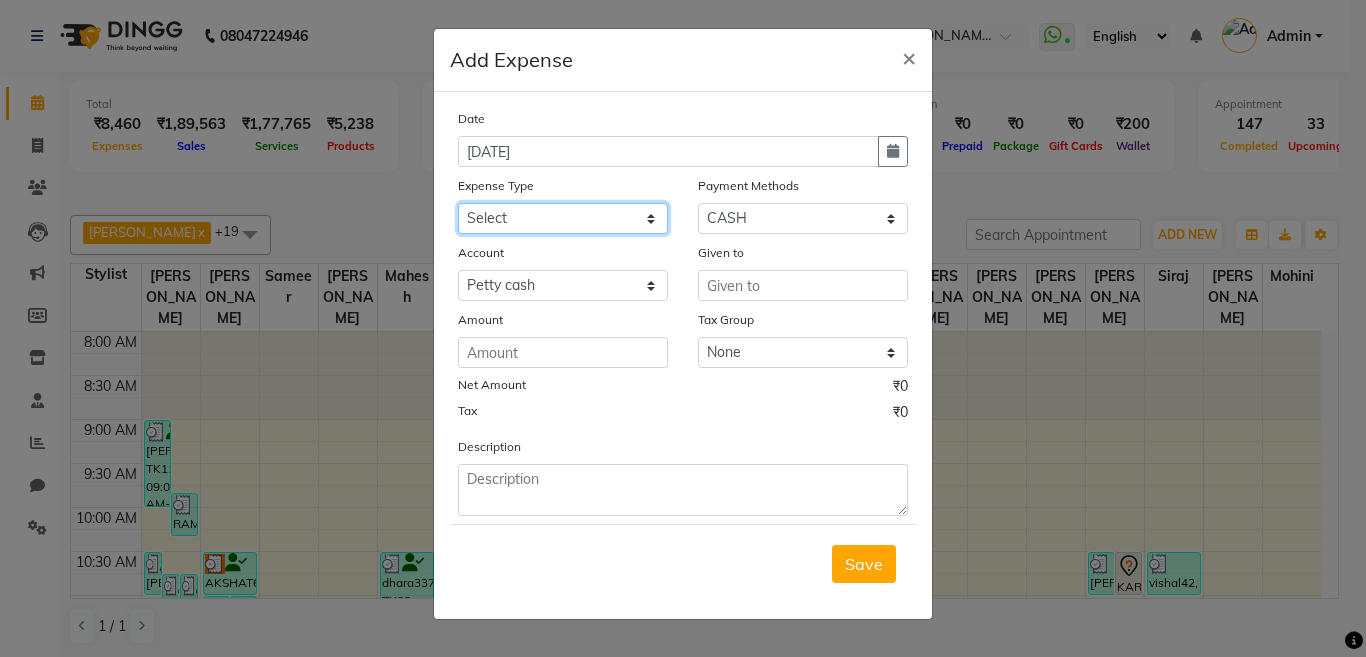 drag, startPoint x: 506, startPoint y: 222, endPoint x: 506, endPoint y: 233, distance: 11 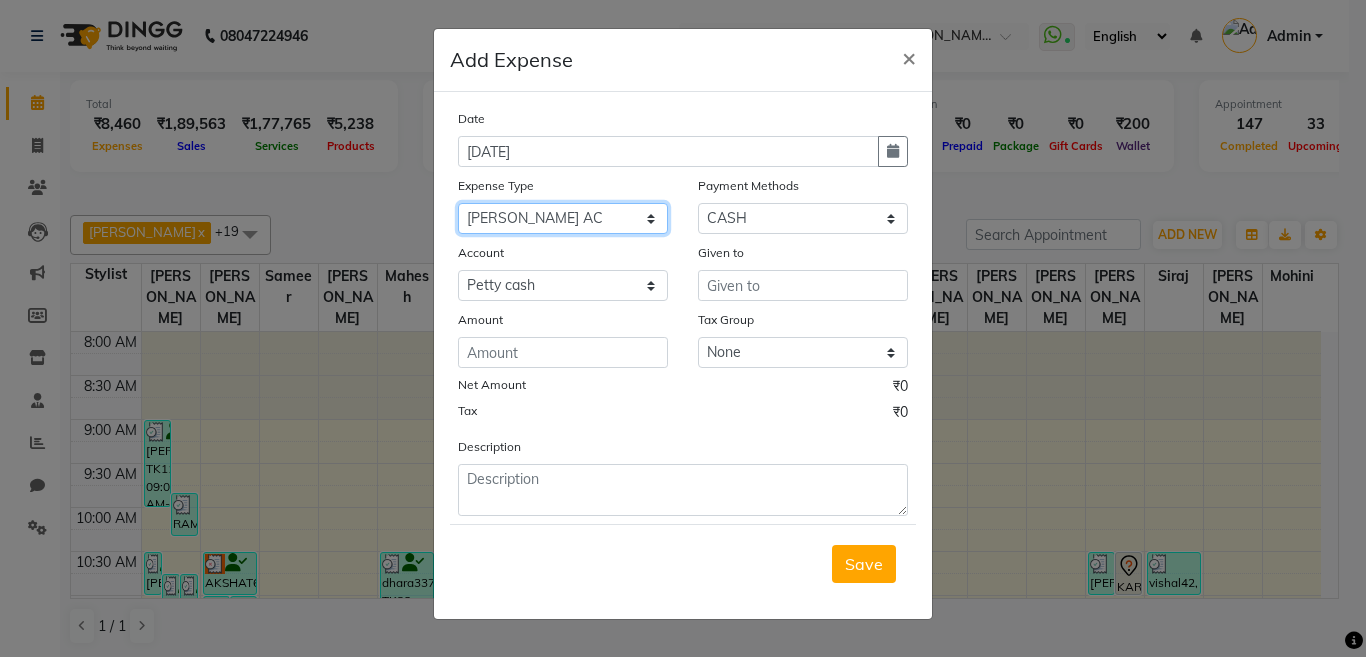 click on "Select Advance Salary Big Temple Box Cash Shortage Commission Given To Staff [PERSON_NAME] AC Salary Given To Staff Small Temple Box Staff Welfare" 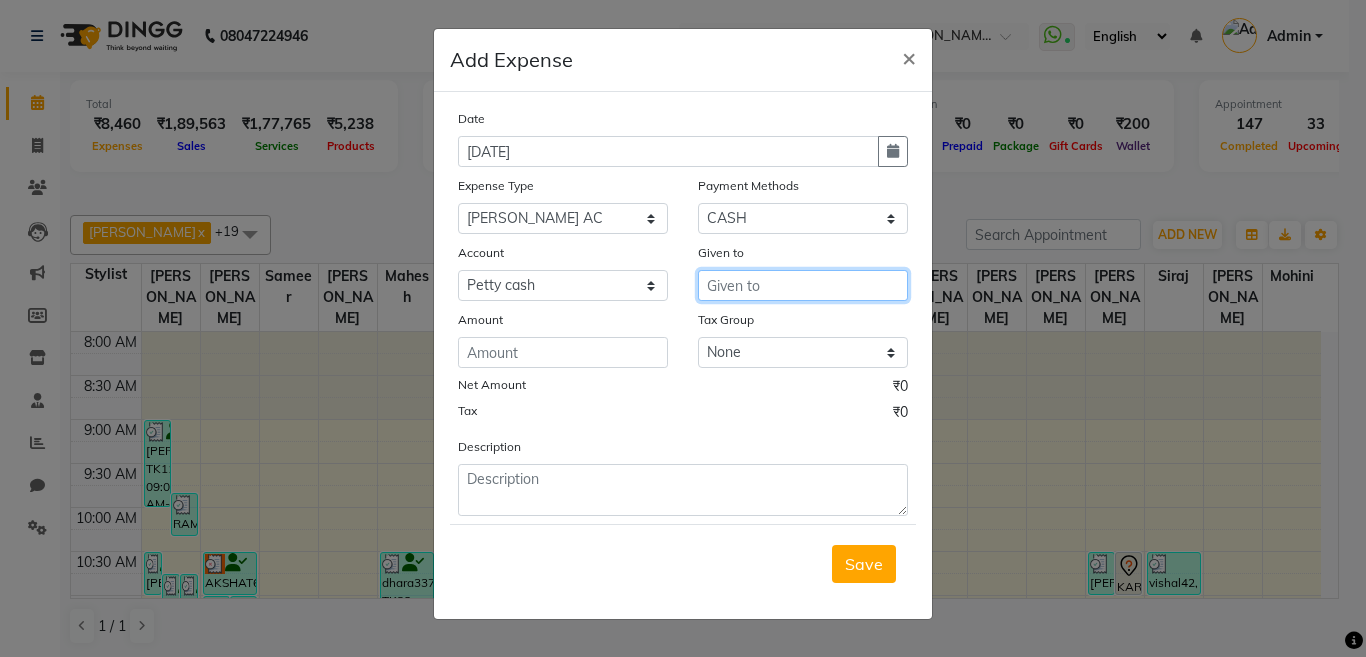 click at bounding box center [803, 285] 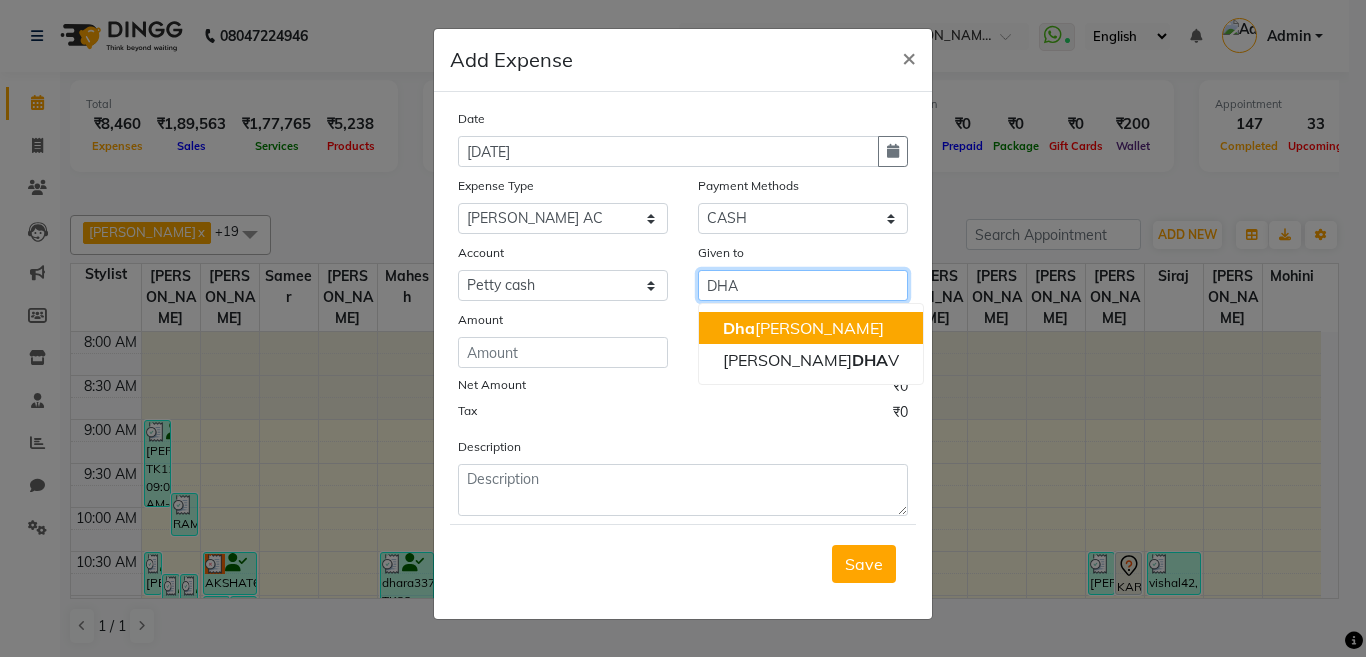 click on "[PERSON_NAME]" at bounding box center [803, 328] 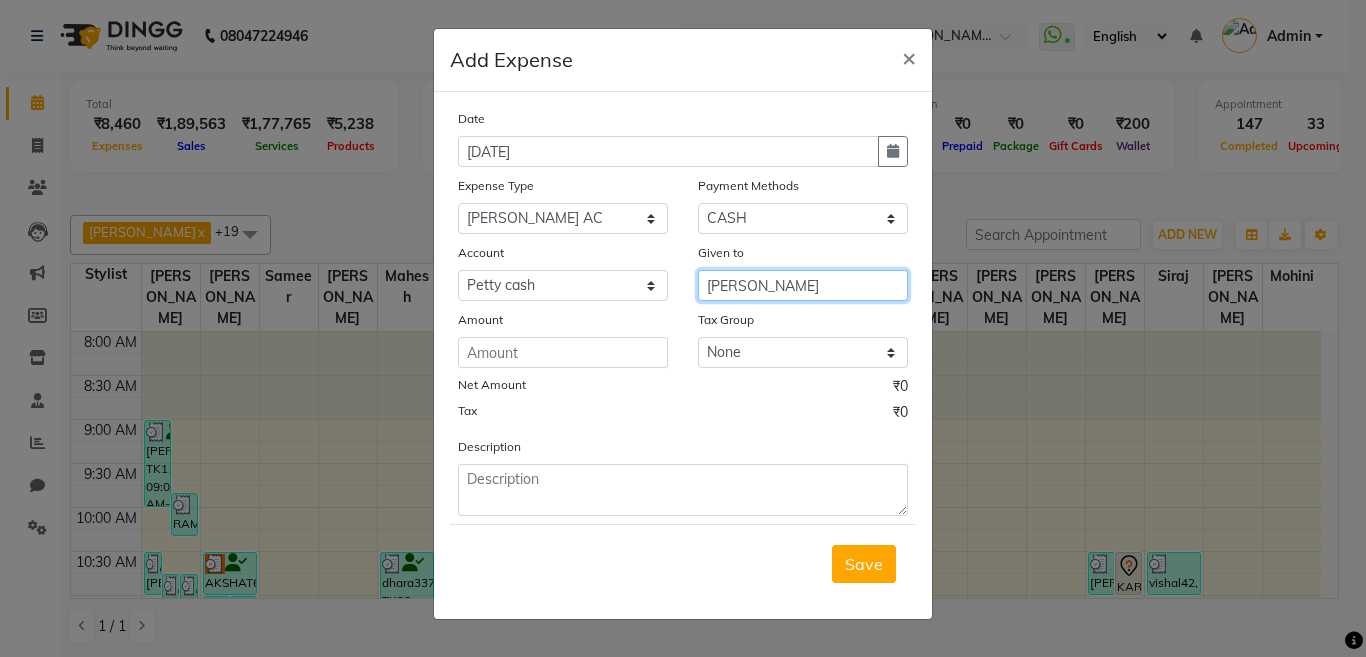 type on "[PERSON_NAME]" 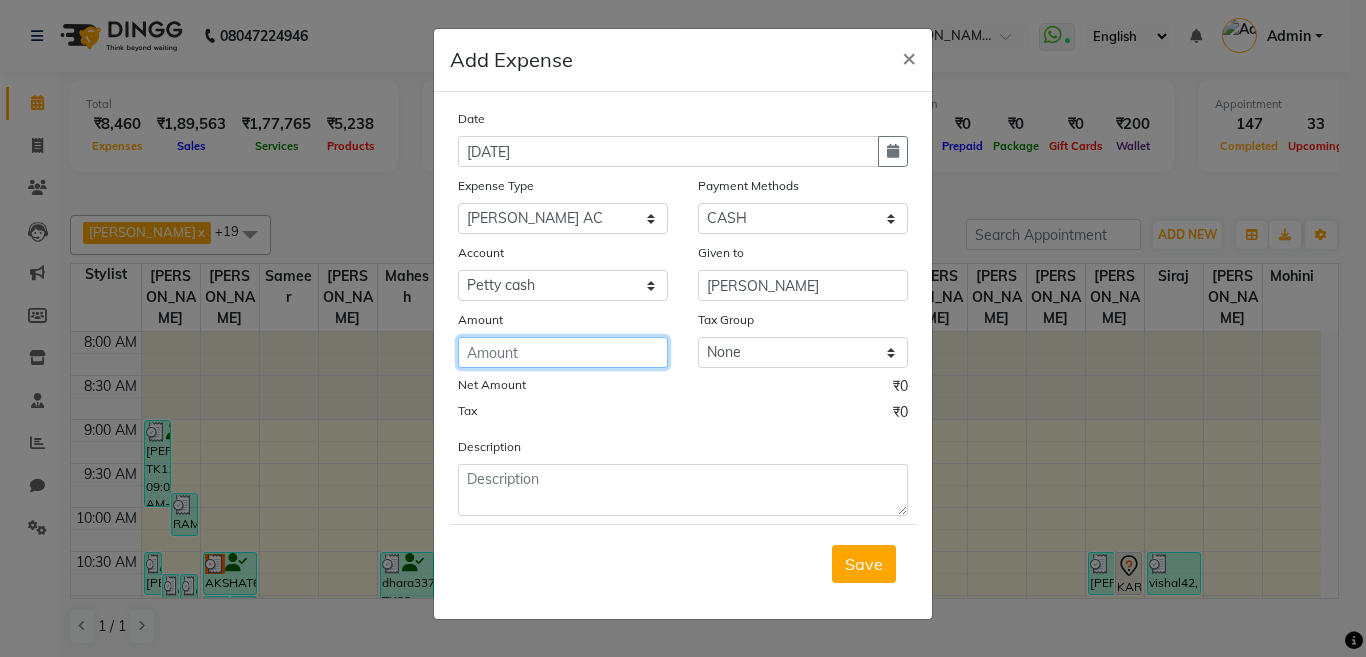 click 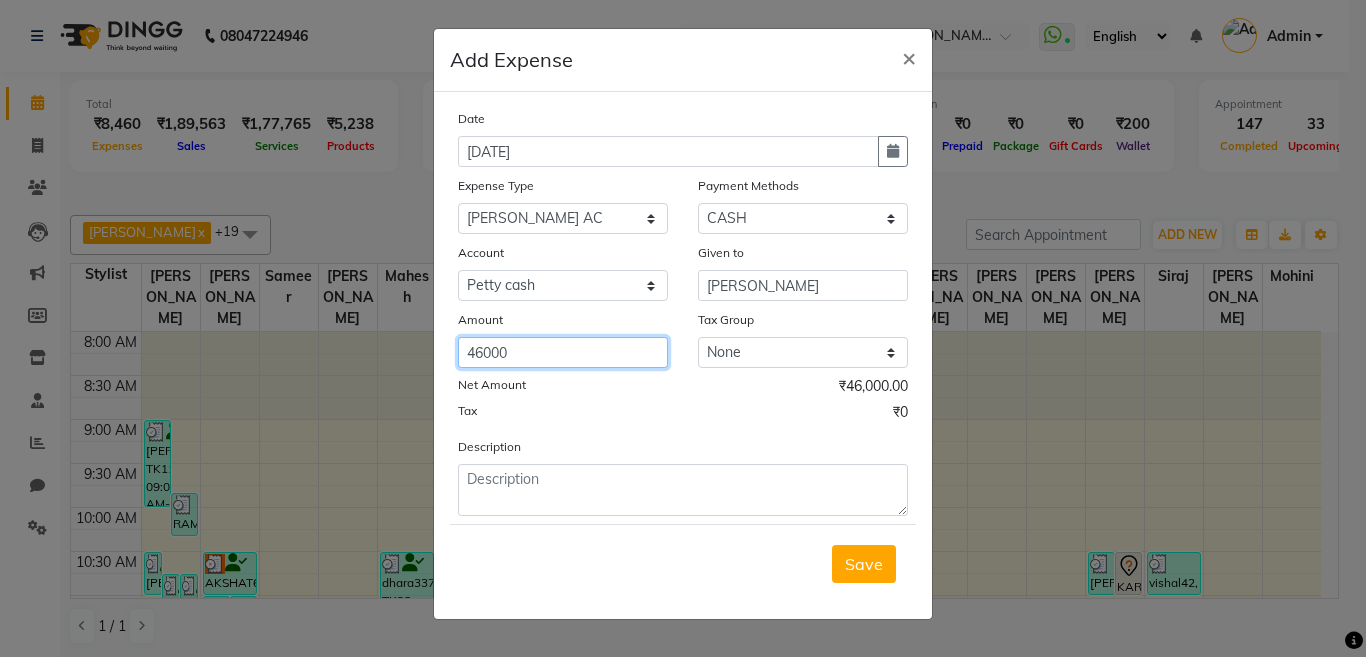 type on "46000" 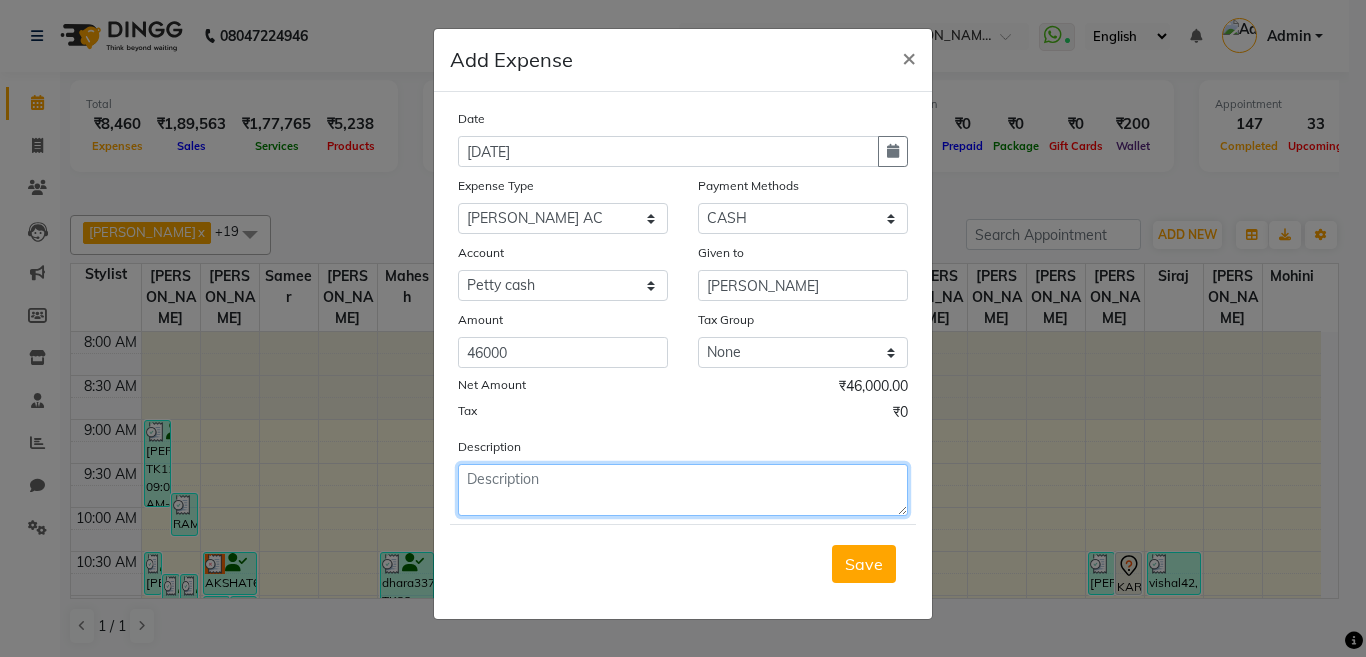 click 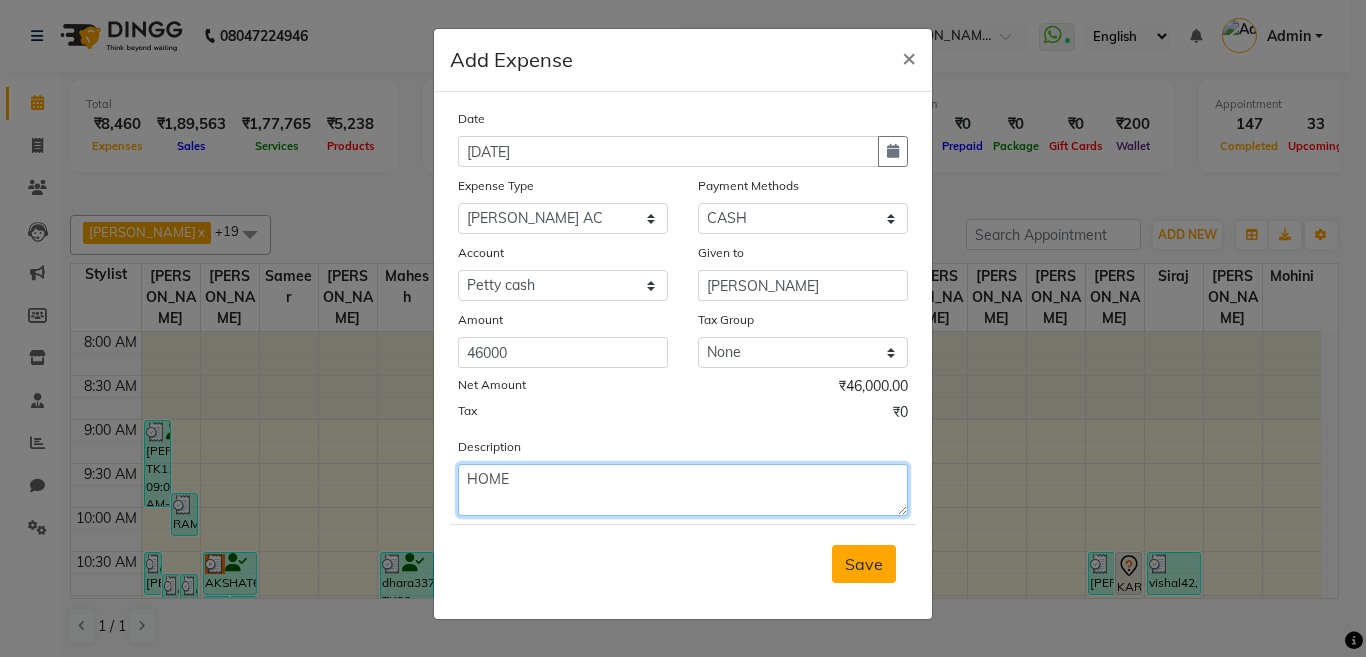 type on "HOME" 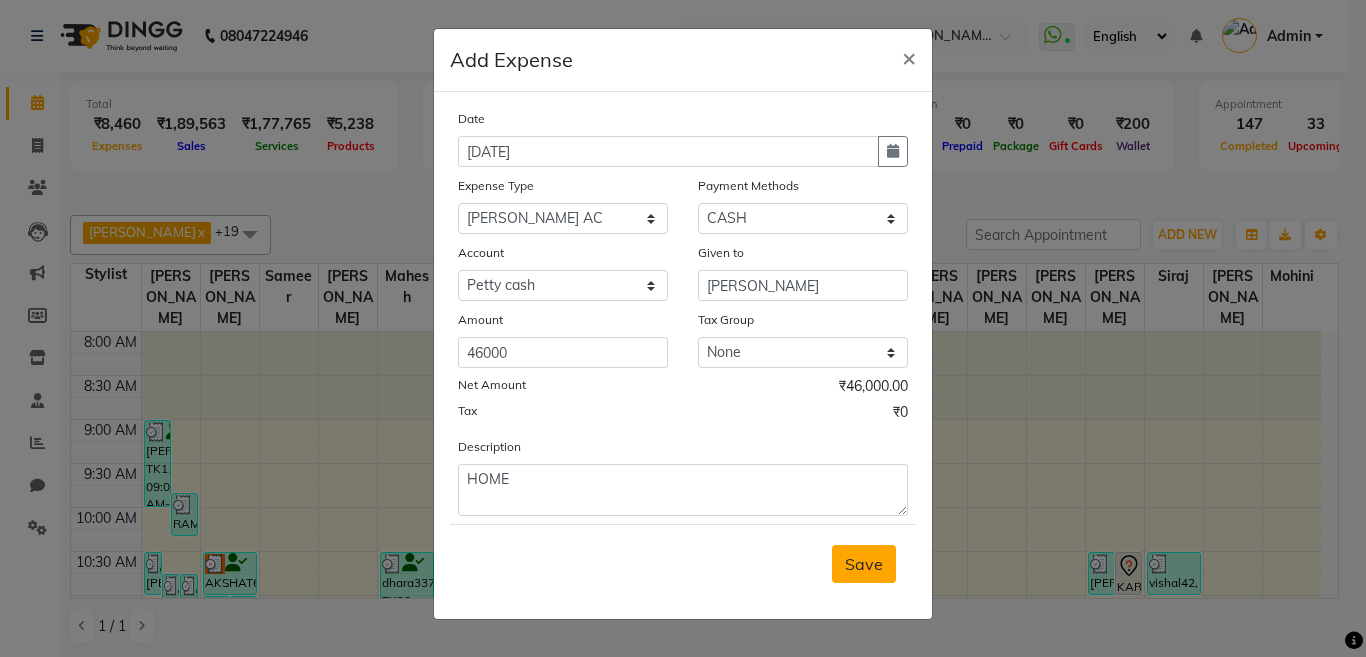 click on "Save" at bounding box center (864, 564) 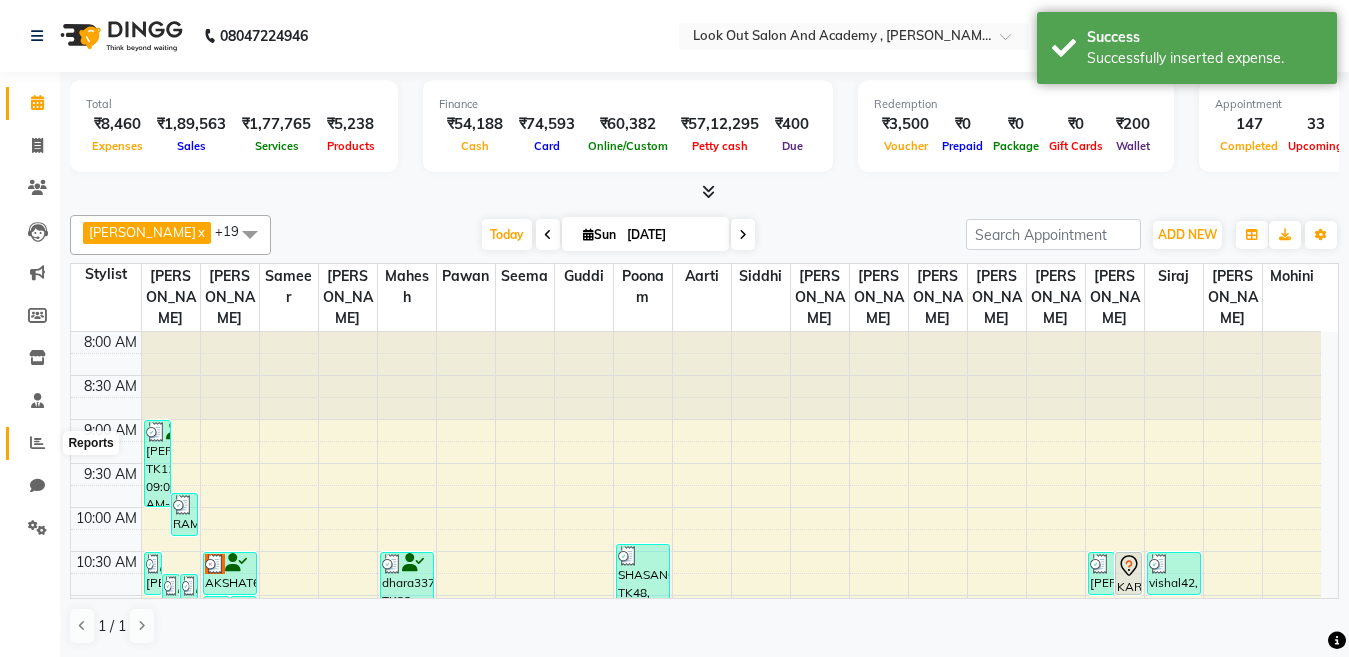 click 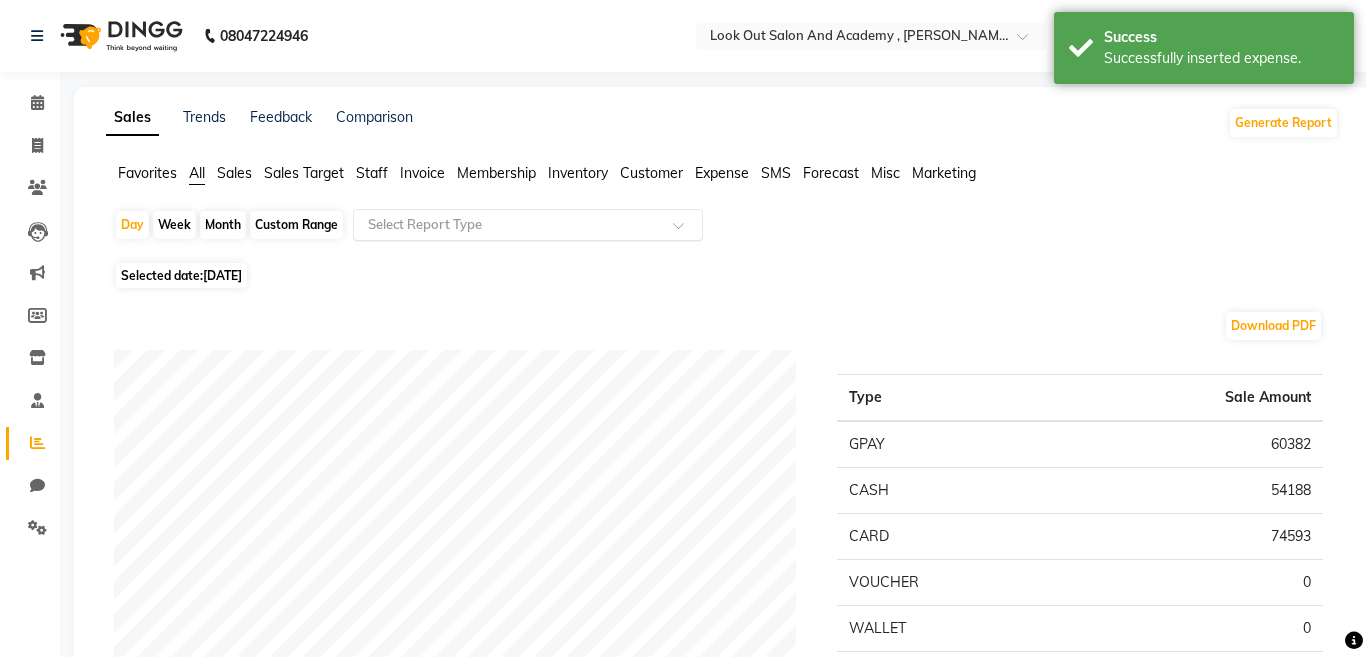 click 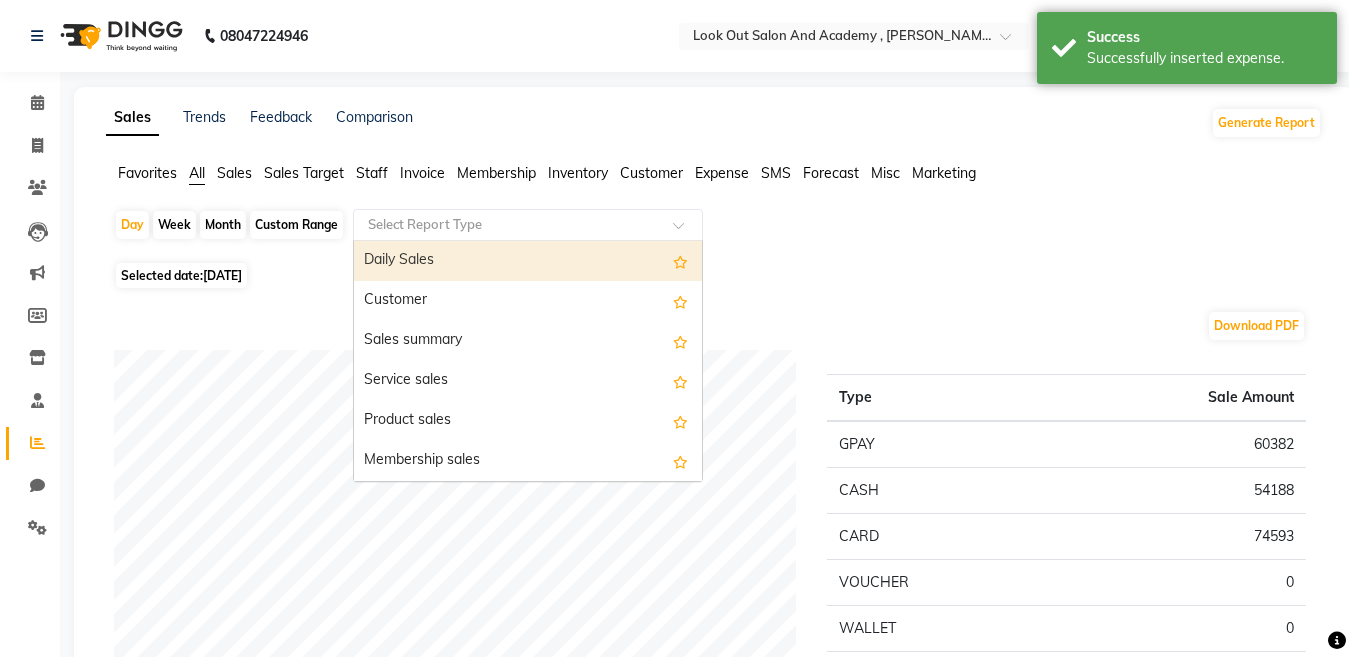click on "Daily Sales" at bounding box center (528, 261) 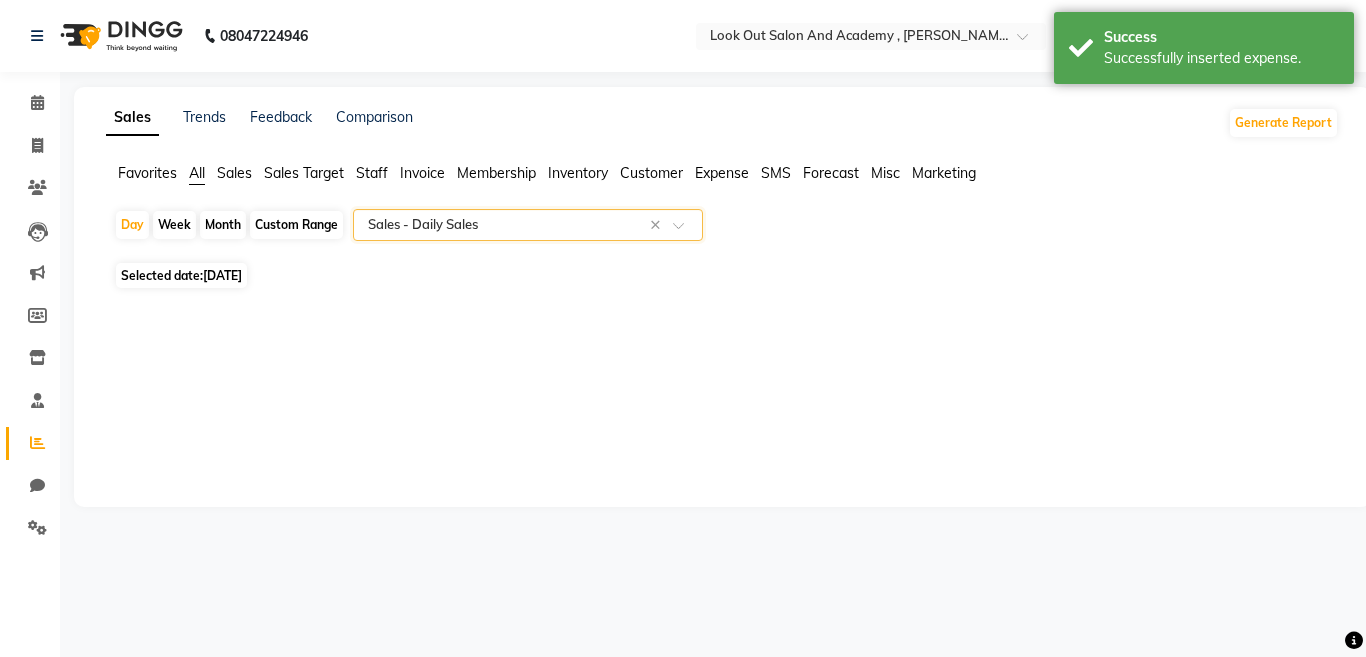 select on "full_report" 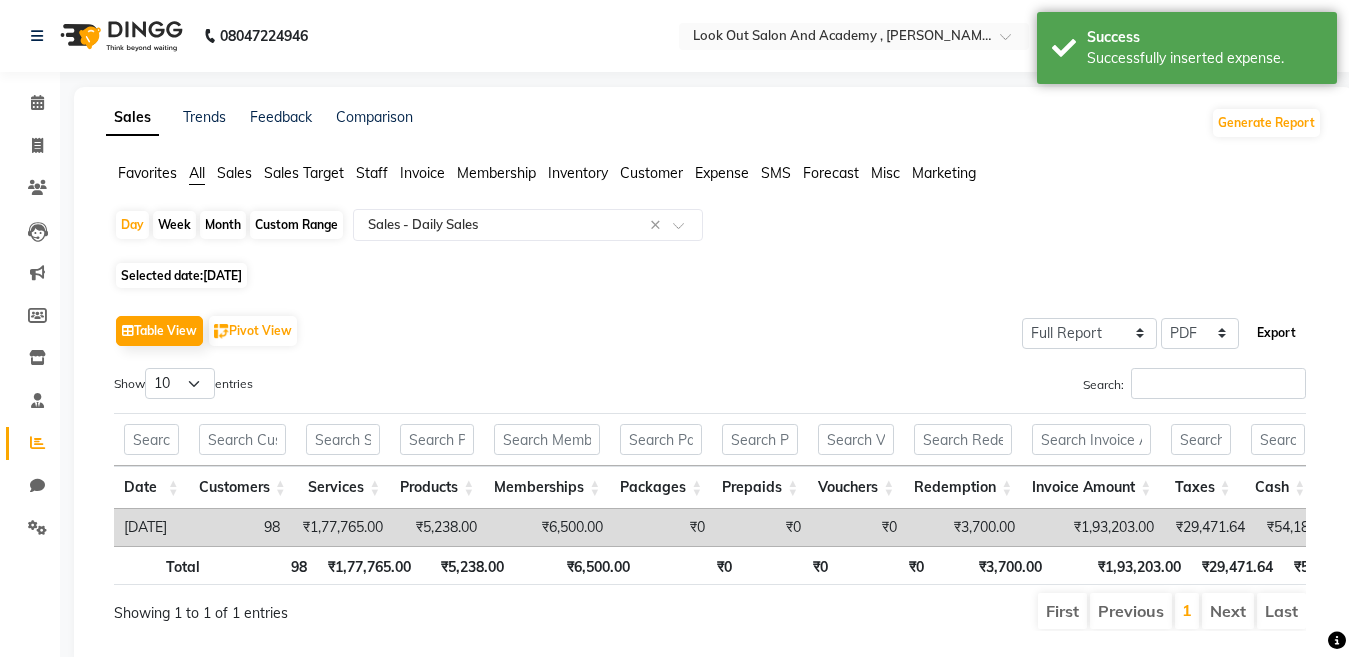 click on "Export" 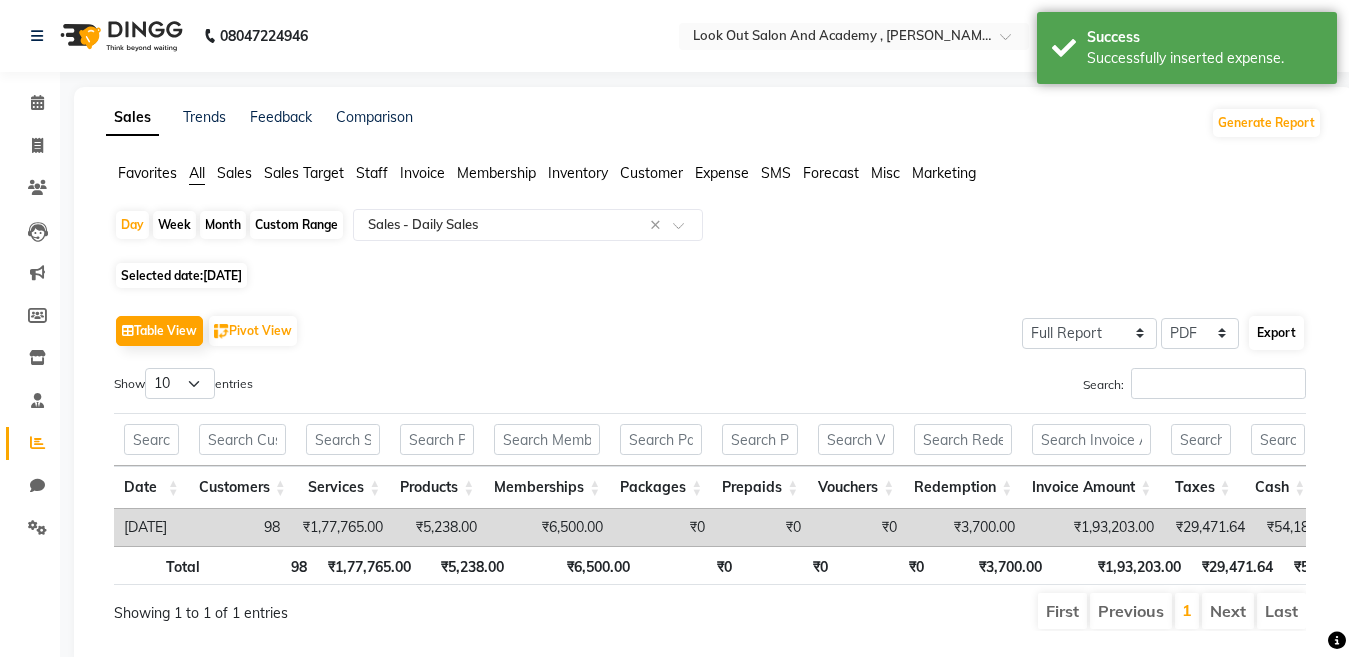 select on "monospace" 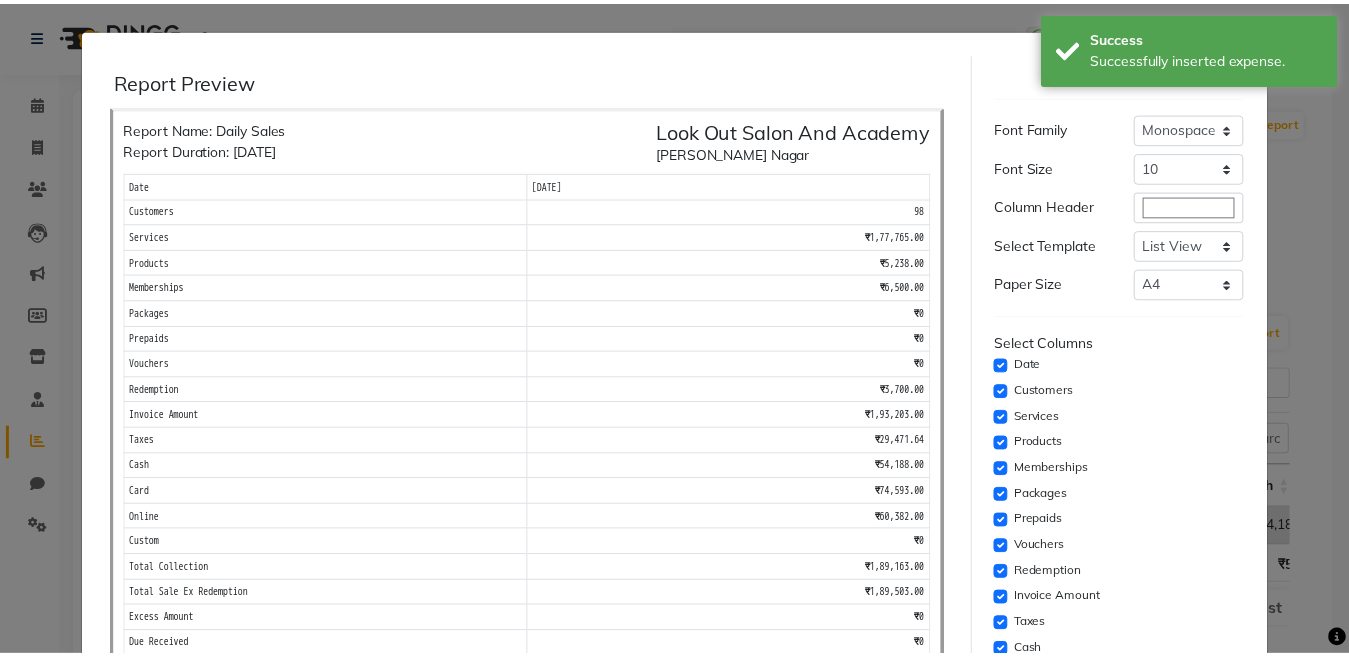 scroll, scrollTop: 641, scrollLeft: 0, axis: vertical 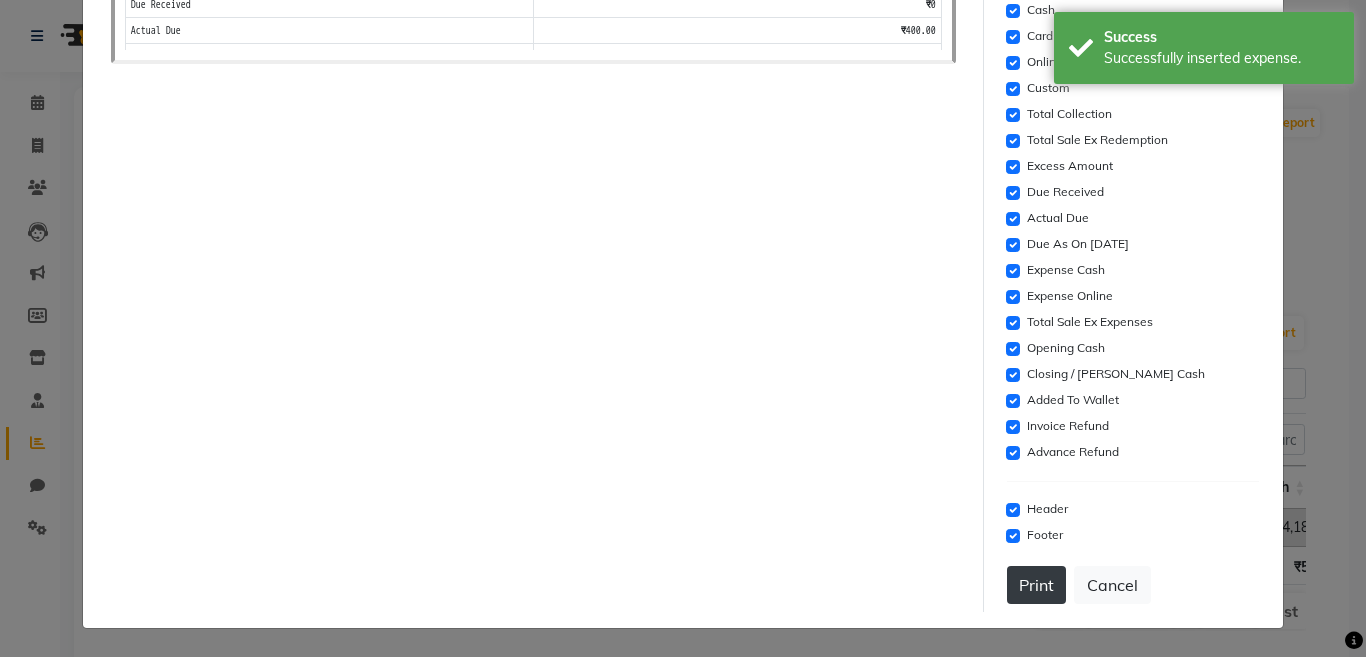 click on "Settings  Font Family  Select Sans Serif Monospace Serif  Font Size  Select 8 9 10 11 12 13 14 15 16 17 18 19 20  Column Header  #ffffff  Select Template  Select Dynamic Table View List View  Paper Size  Select A4 A5 A6 A7 Thermal Select Columns  Date   Customers   Services   Products   Memberships   Packages   Prepaids   Vouchers   Redemption   Invoice Amount   Taxes   Cash   Card   Online   Custom   Total Collection   Total Sale Ex Redemption   Excess Amount   Due Received   Actual Due   Due As On [DATE]   Expense Cash   Expense Online   Total Sale Ex Expenses   Opening Cash   Closing / [PERSON_NAME] Cash   Added To Wallet   Invoice Refund   Advance Refund   Header   Footer   Print   Cancel" 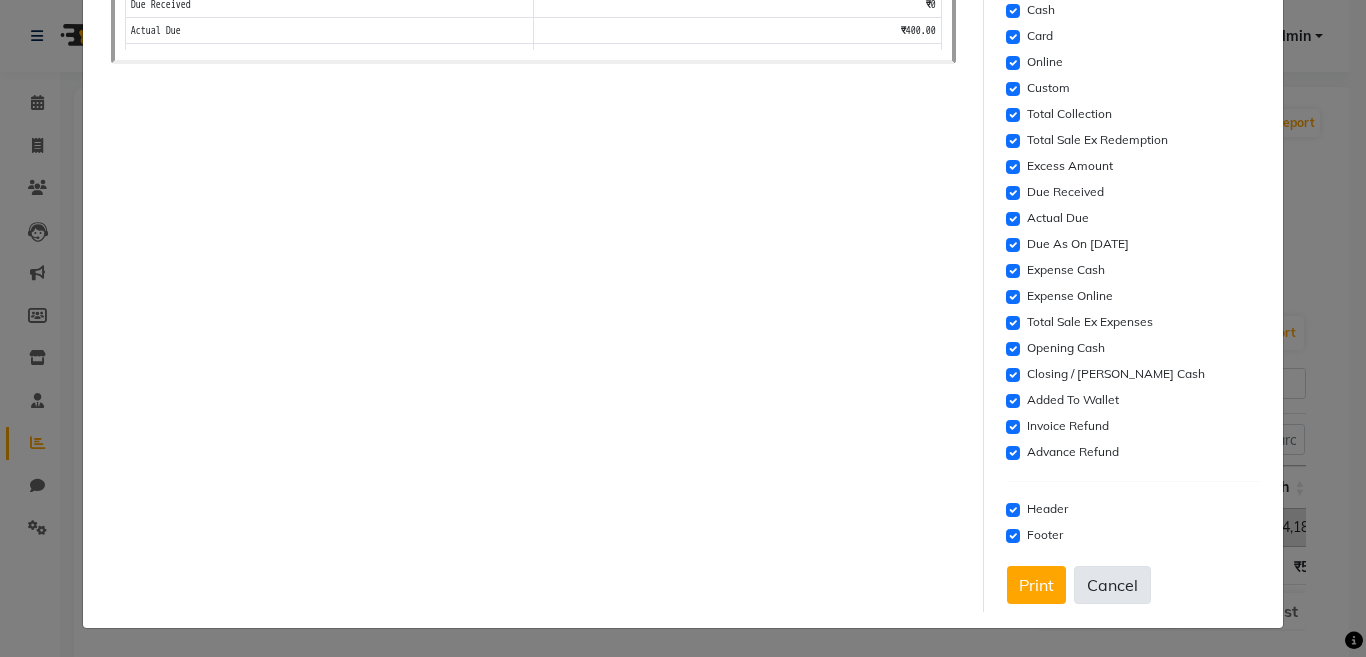 click on "Cancel" 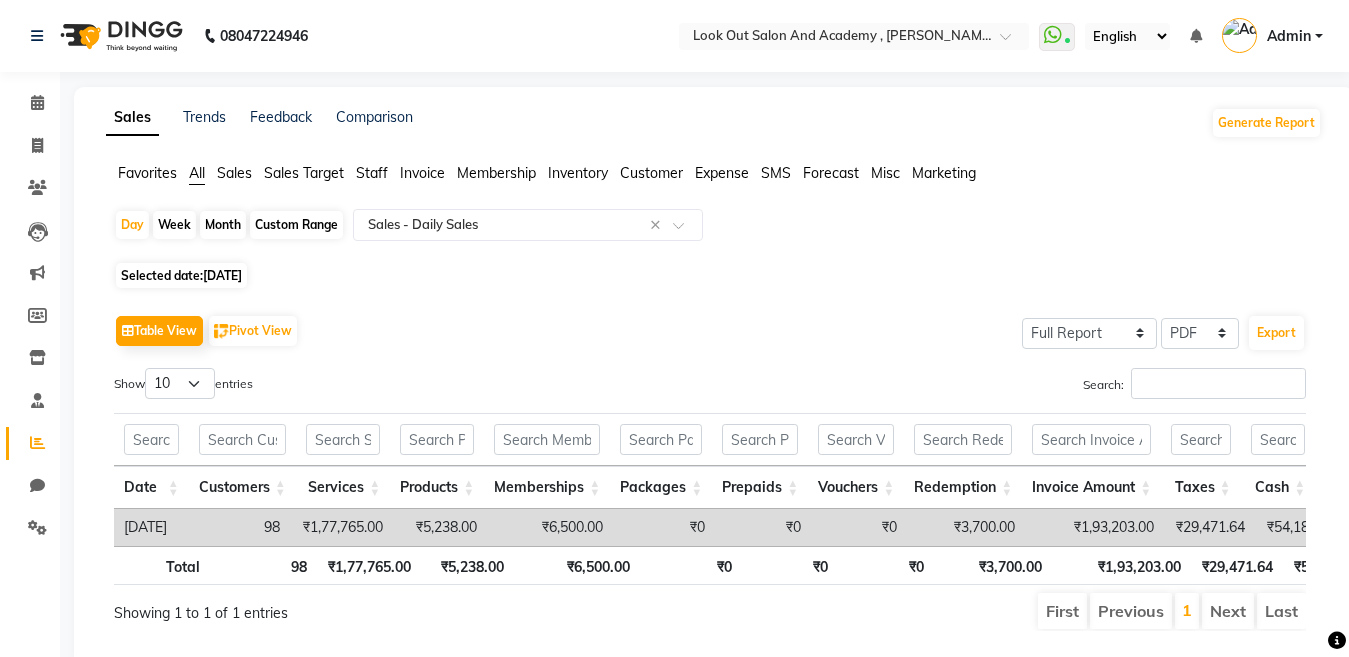 click on "Staff" 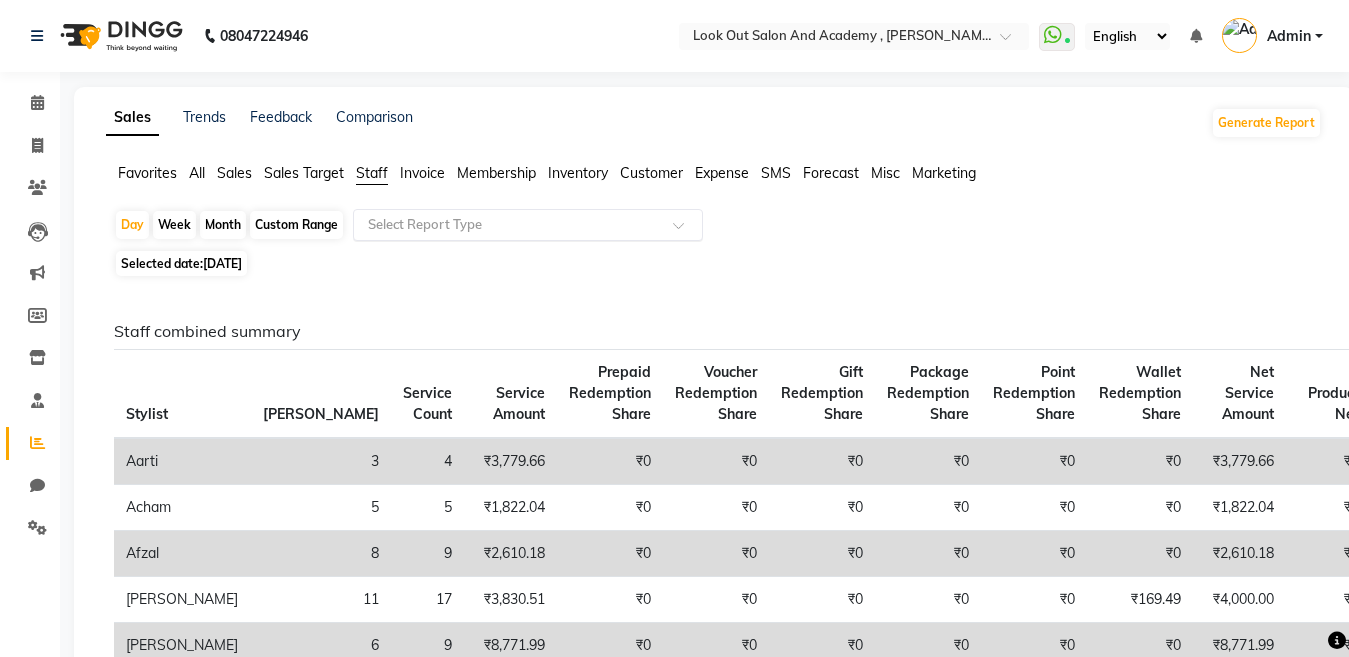click 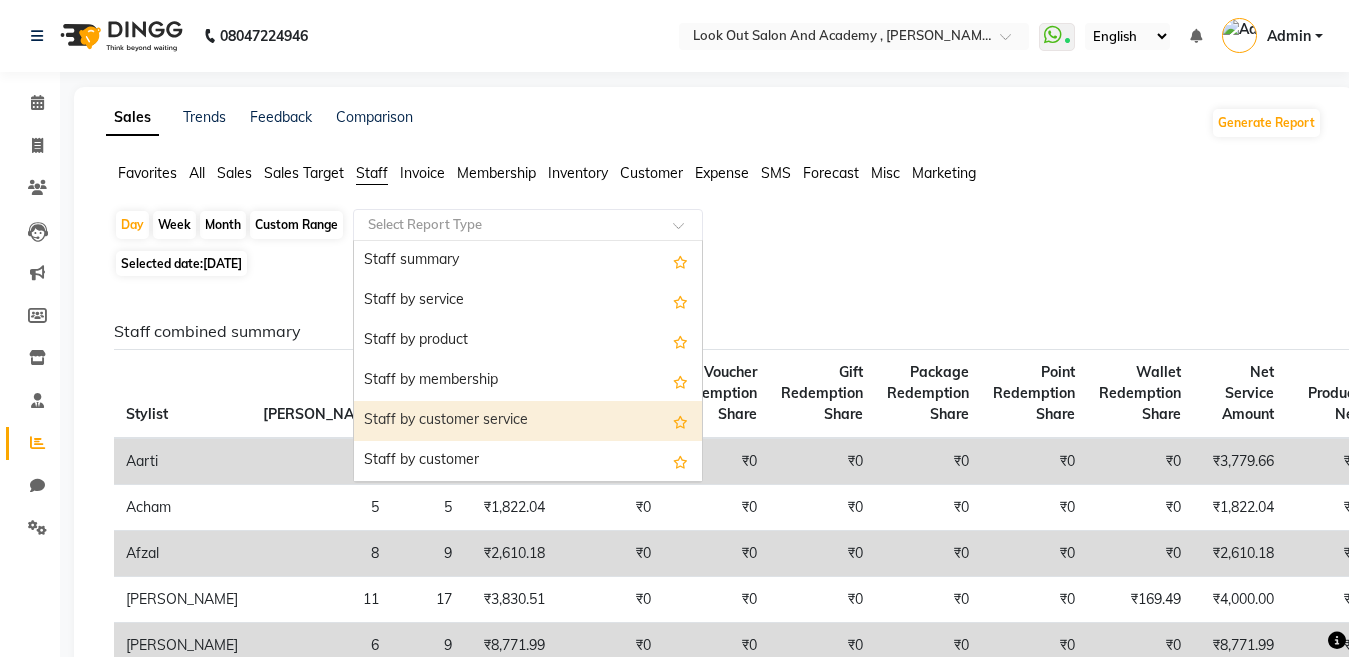 click on "Staff by customer service" at bounding box center [528, 421] 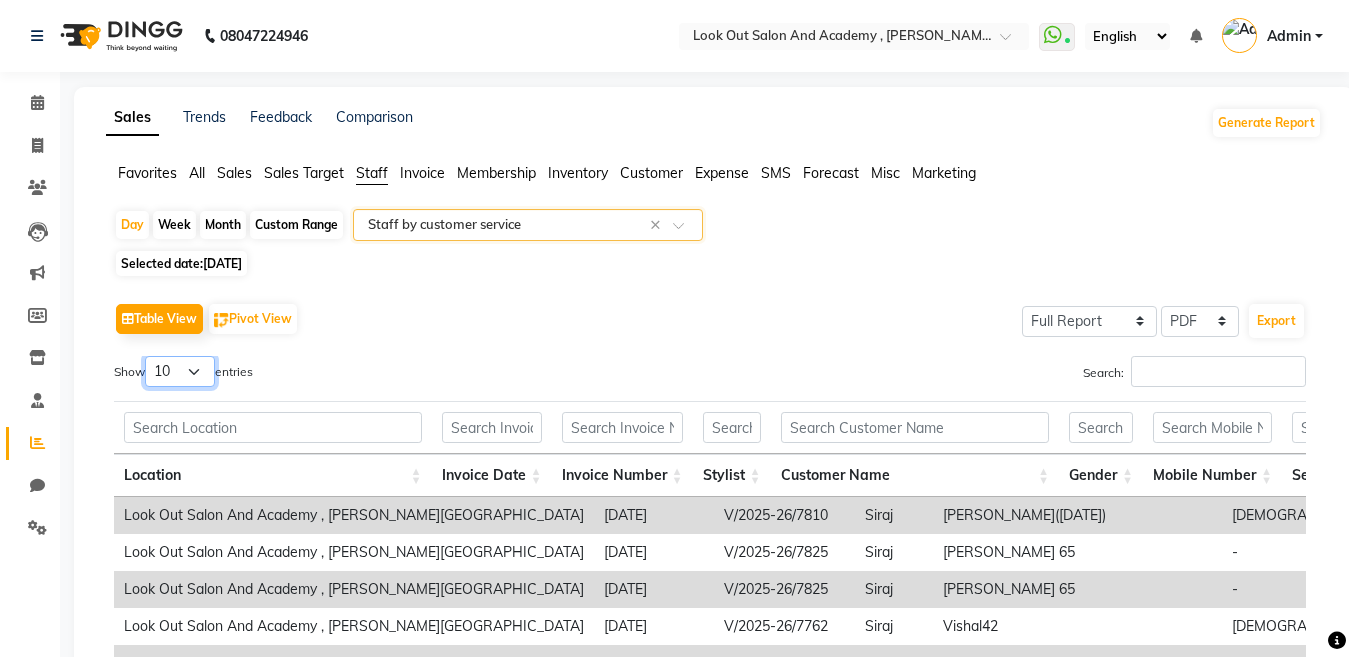 click on "10 25 50 100" at bounding box center (180, 371) 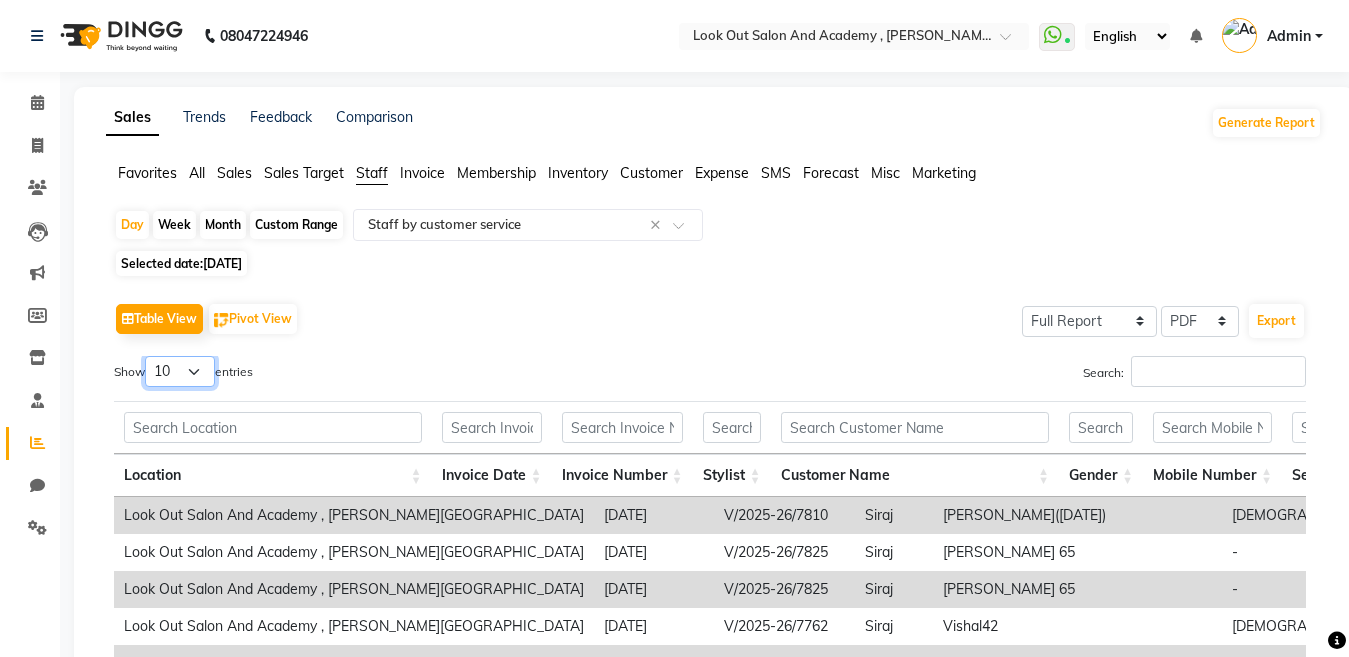 select on "100" 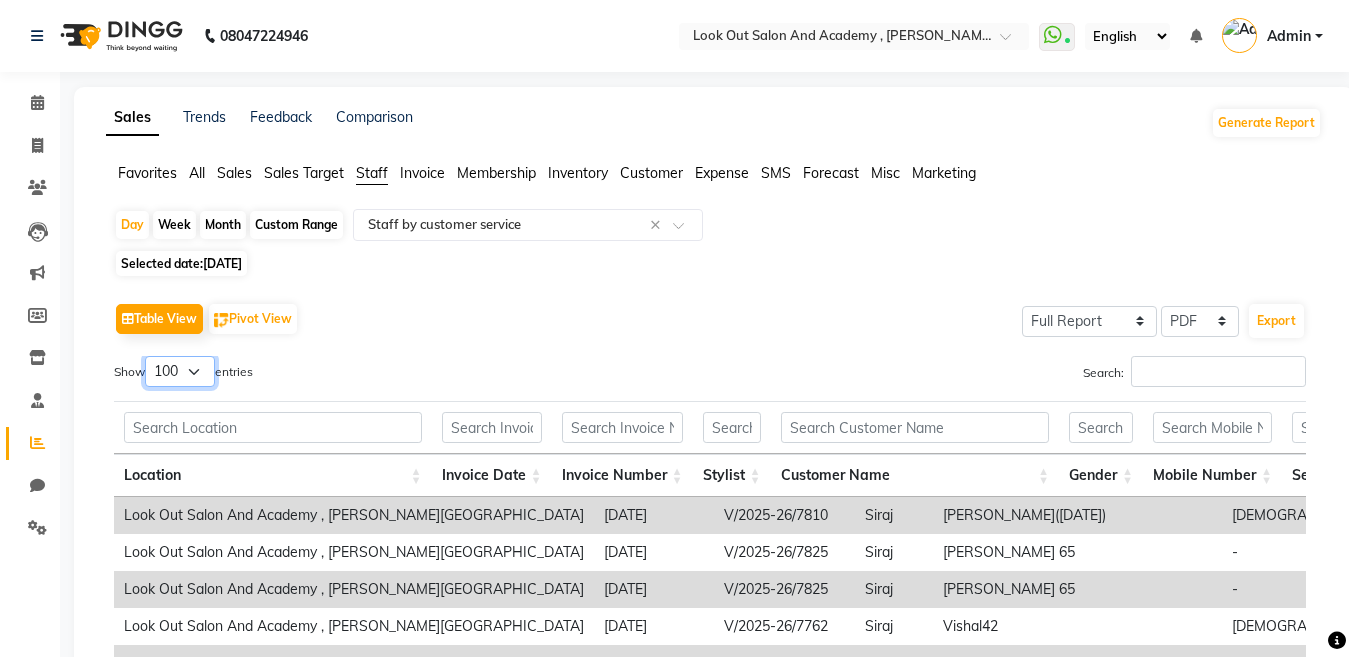 click on "10 25 50 100" at bounding box center [180, 371] 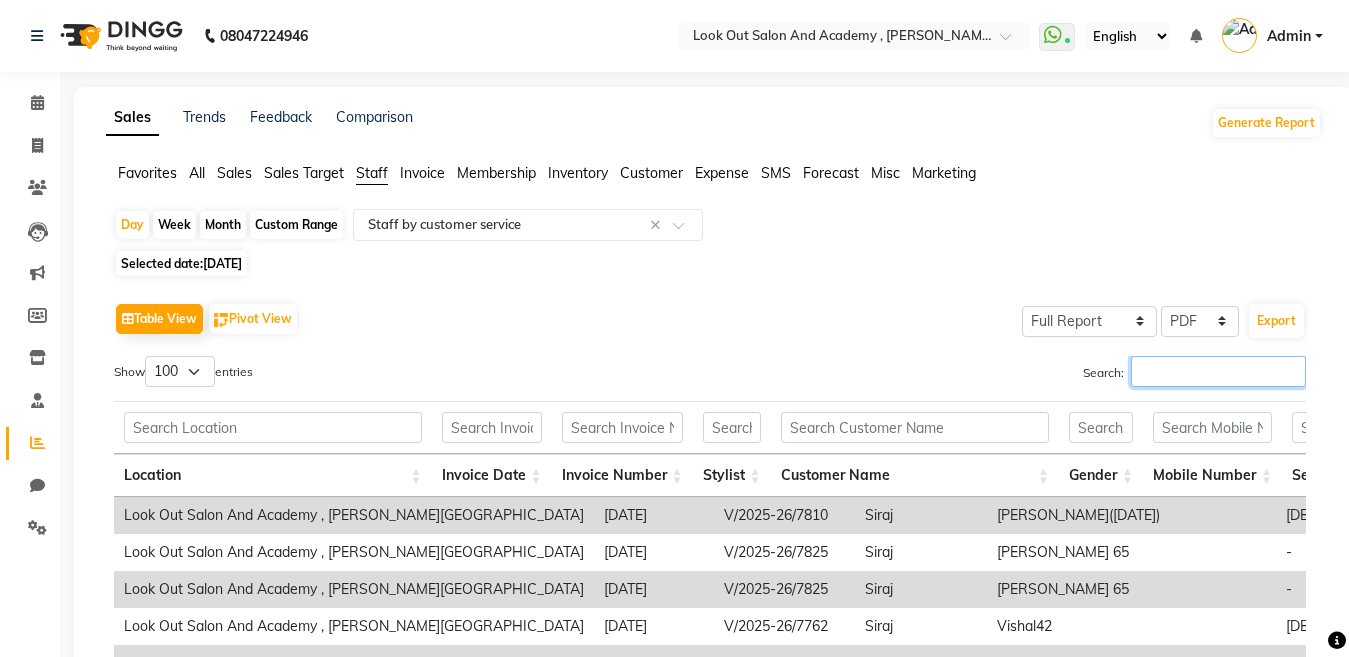 click on "Search:" at bounding box center (1218, 371) 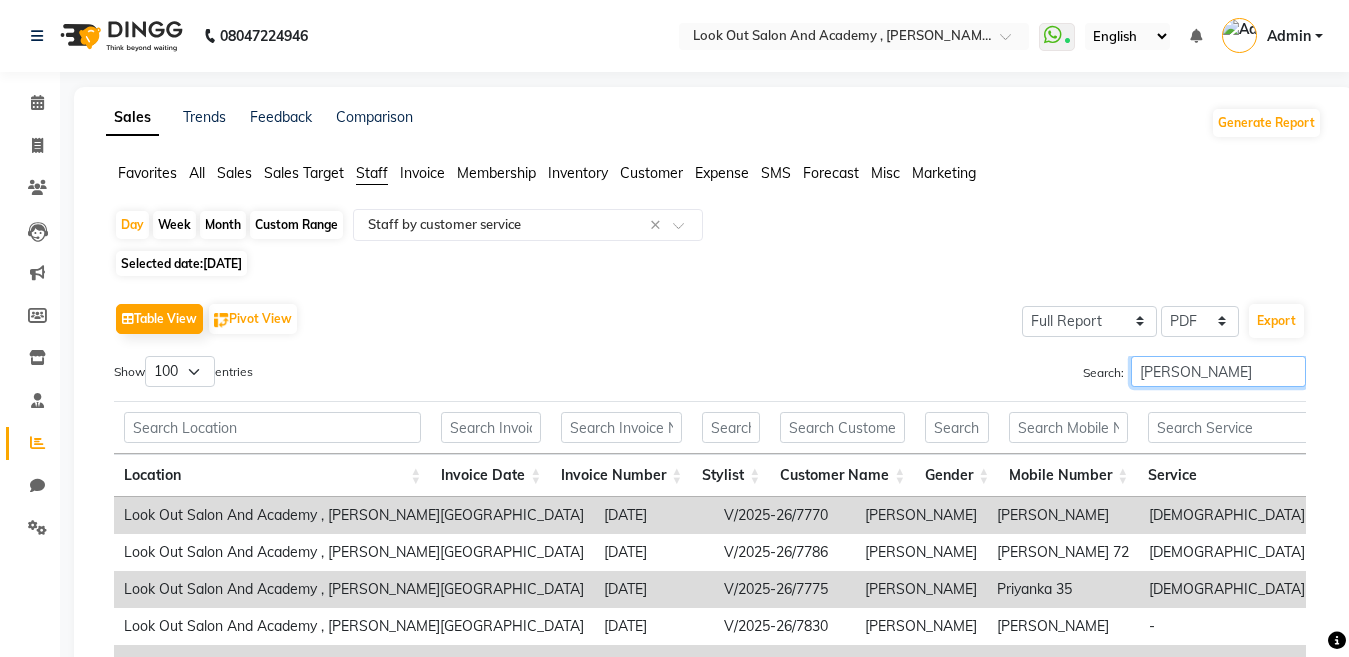 scroll, scrollTop: 408, scrollLeft: 0, axis: vertical 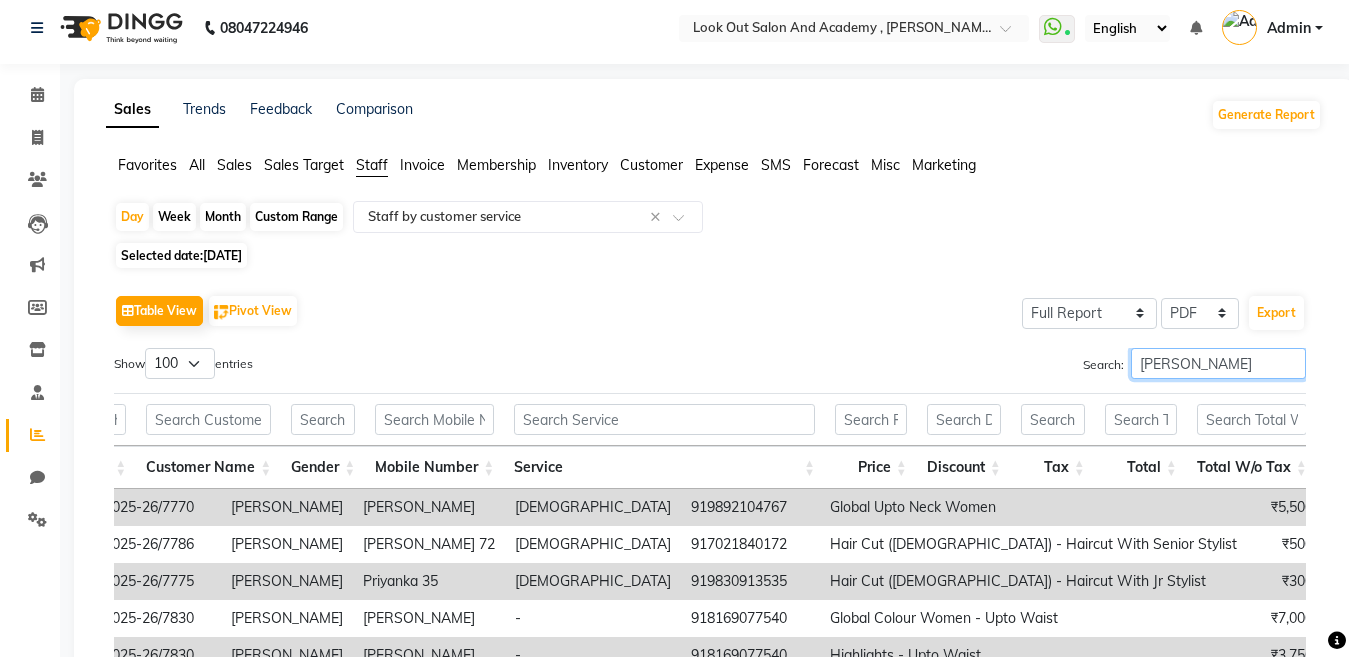 drag, startPoint x: 1193, startPoint y: 359, endPoint x: 933, endPoint y: 365, distance: 260.0692 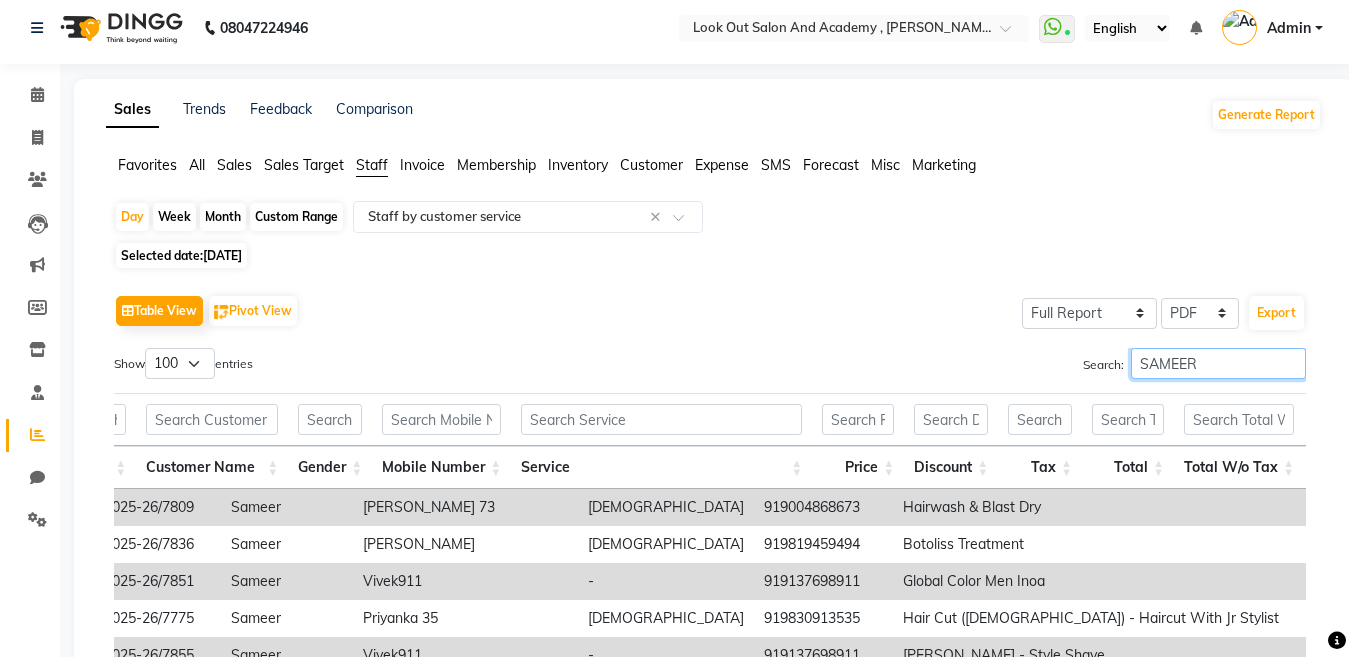 scroll, scrollTop: 408, scrollLeft: 0, axis: vertical 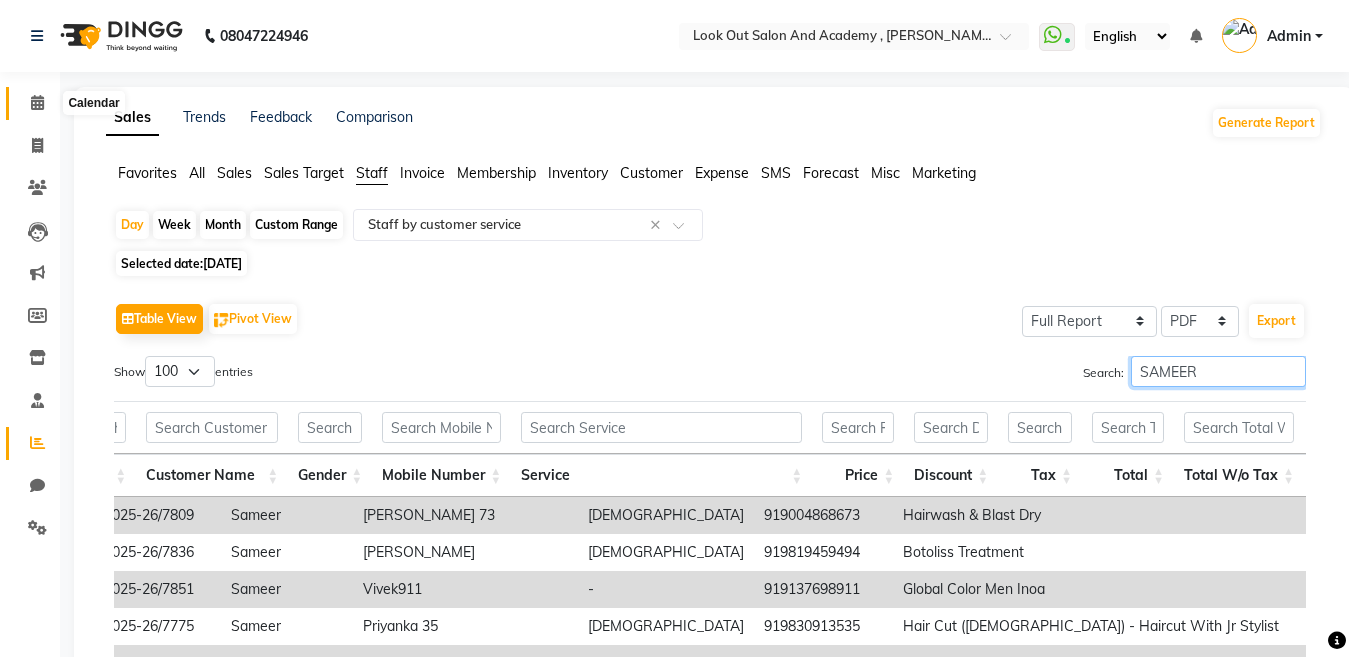 type on "SAMEER" 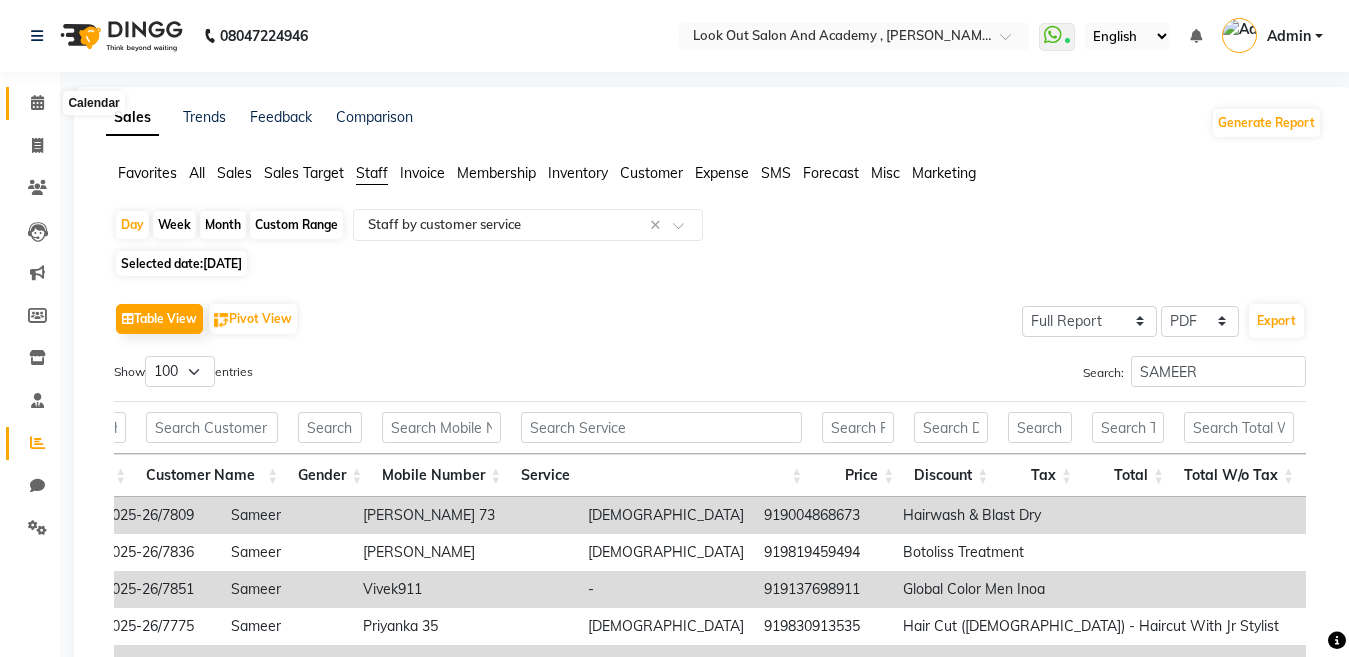 drag, startPoint x: 32, startPoint y: 103, endPoint x: 403, endPoint y: 4, distance: 383.98178 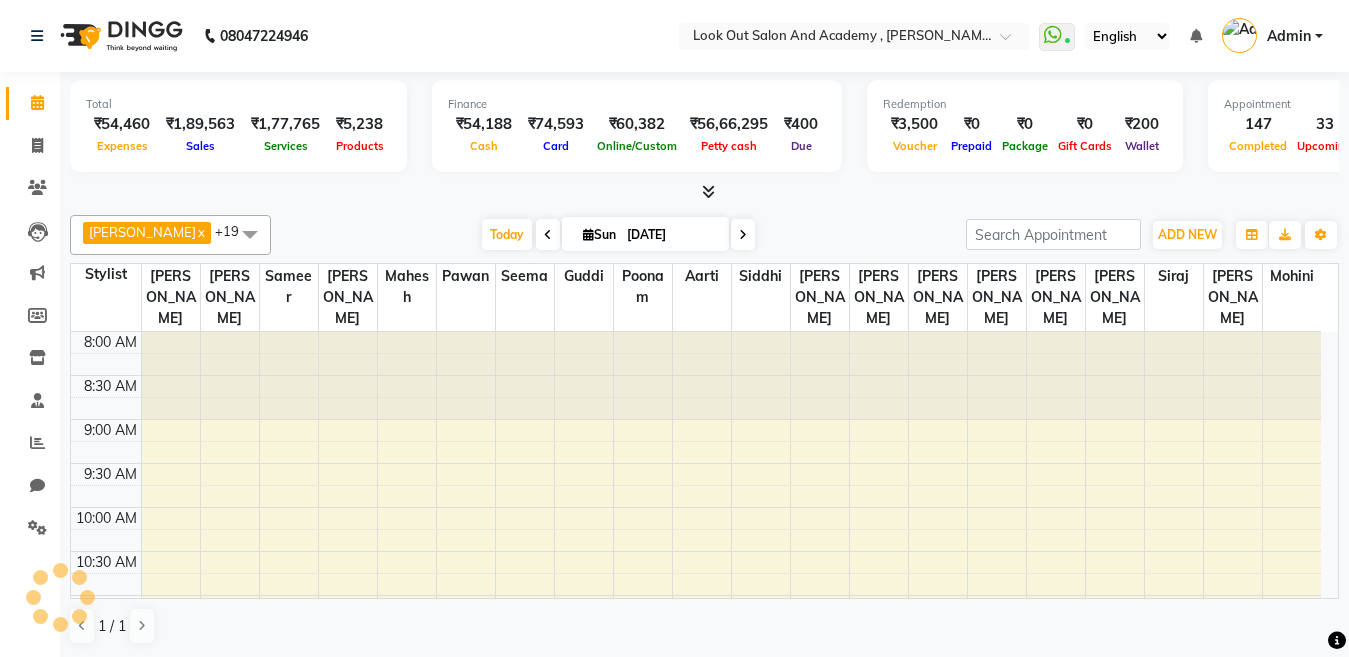 scroll, scrollTop: 0, scrollLeft: 0, axis: both 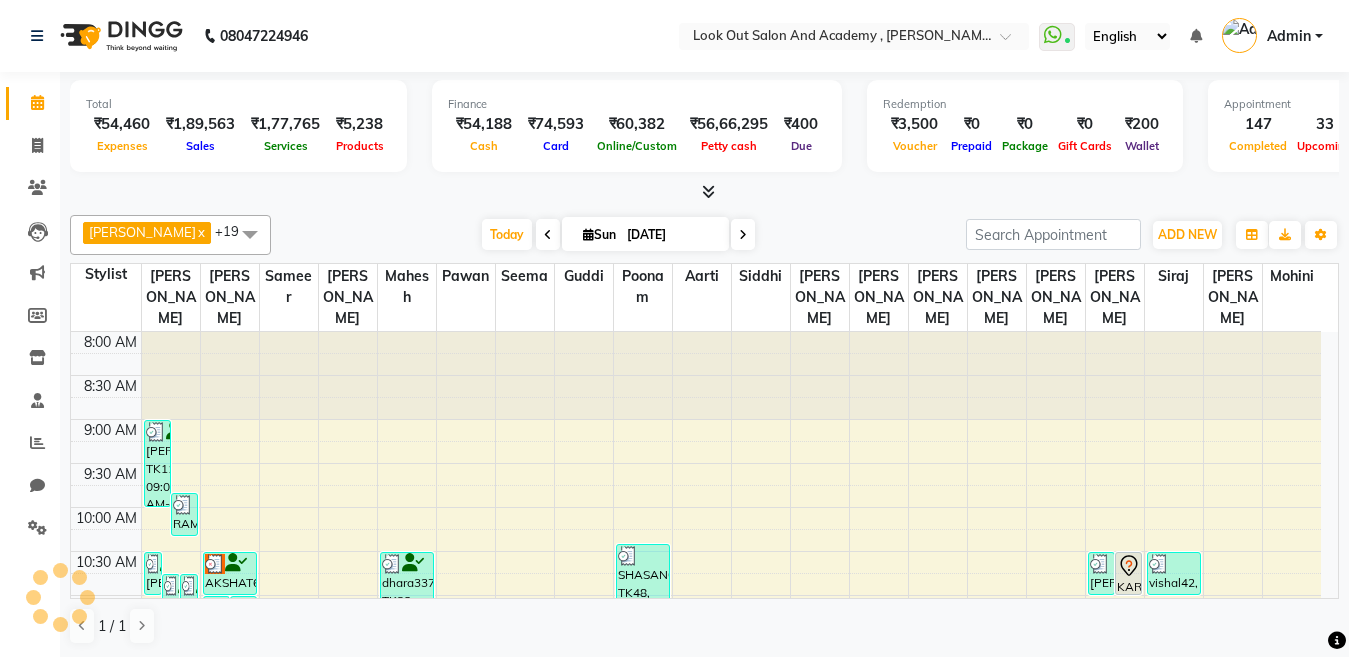 click at bounding box center (743, 234) 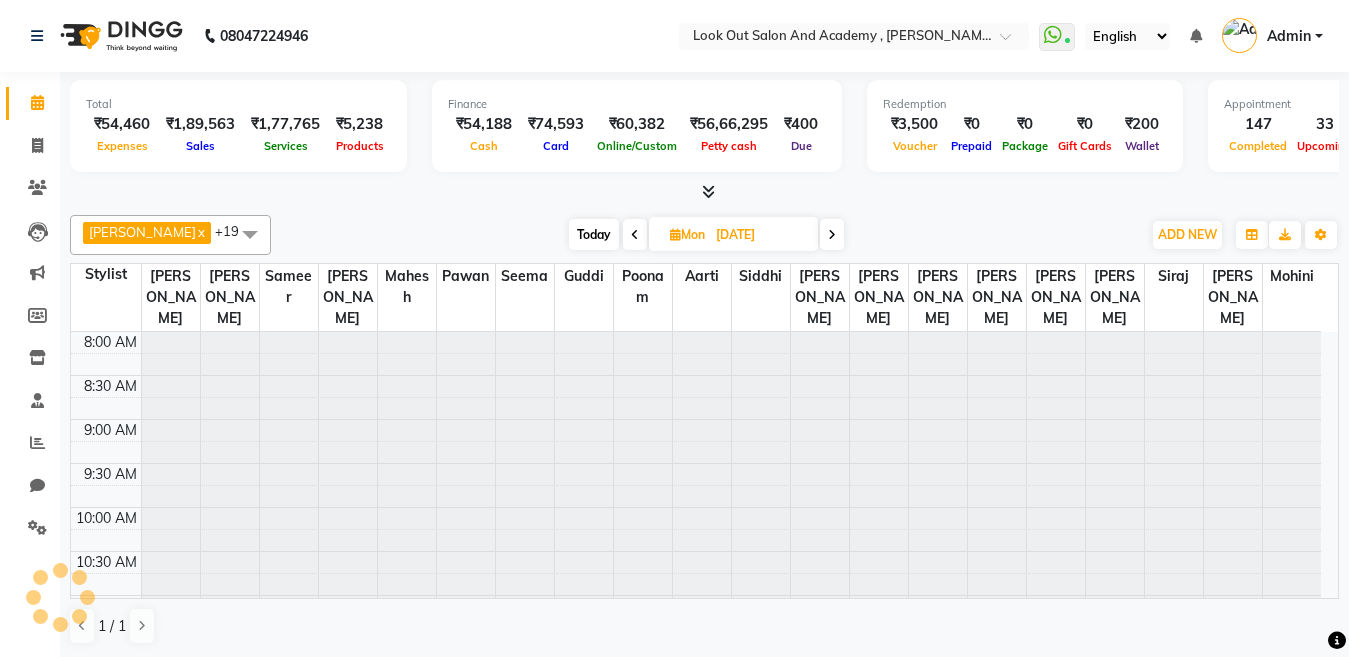 type on "[DATE]" 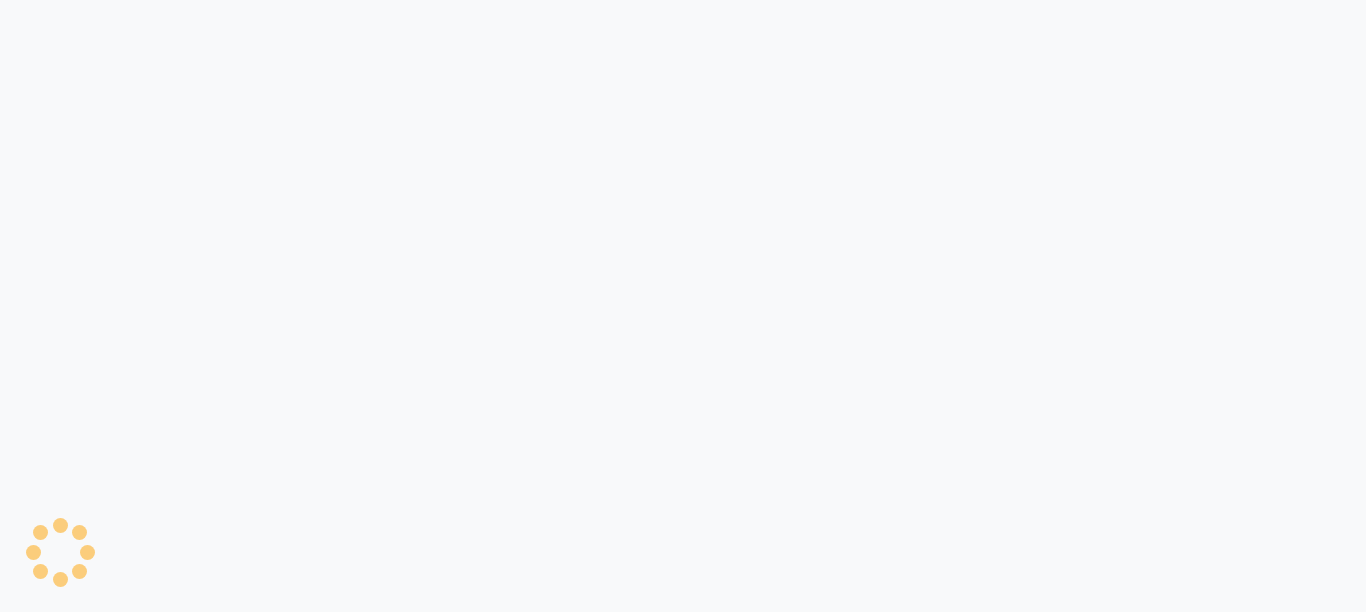 scroll, scrollTop: 0, scrollLeft: 0, axis: both 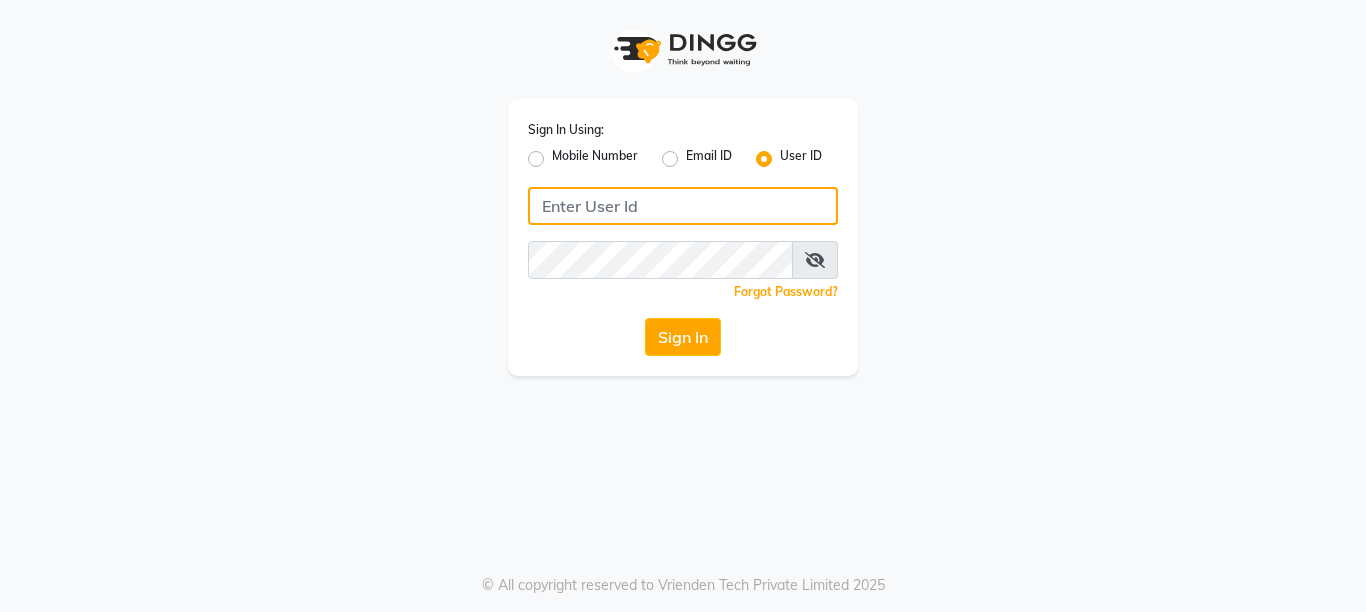 type on "8928277834" 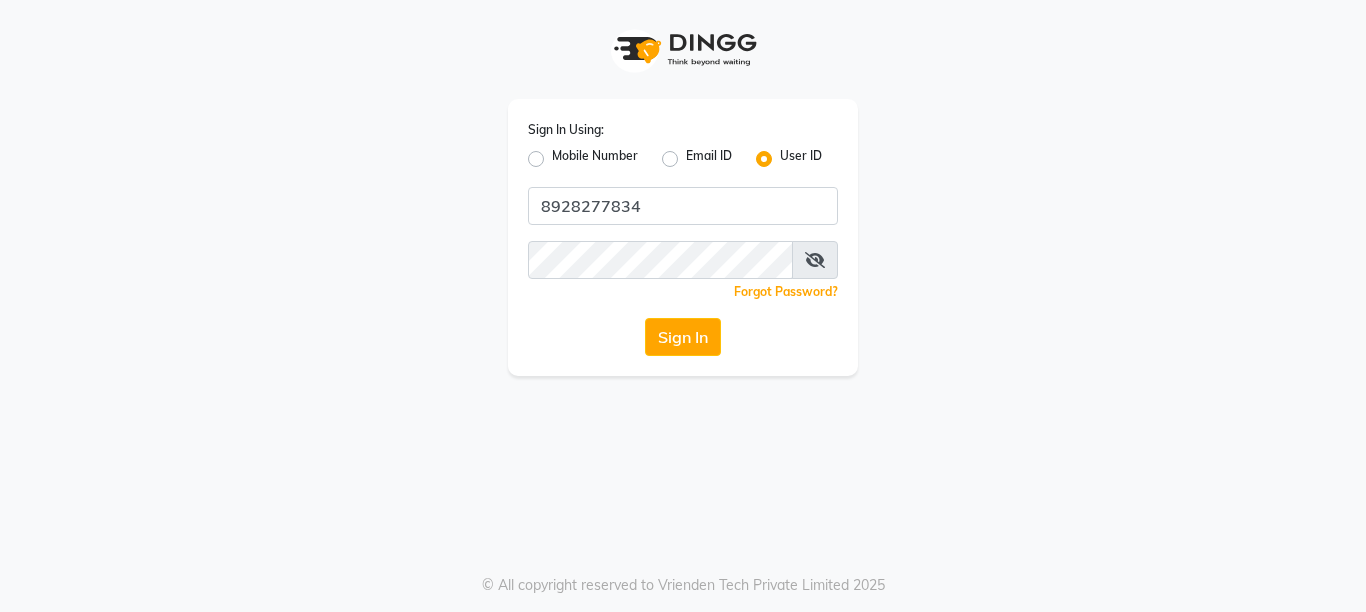 click on "Mobile Number" 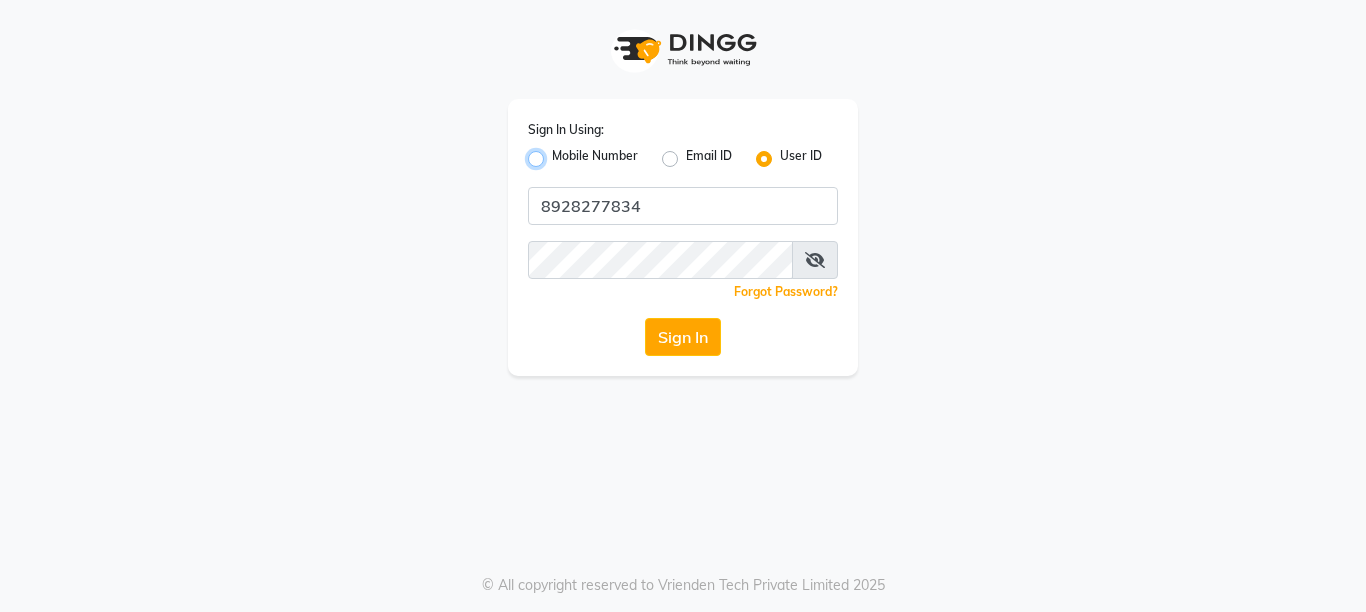 click on "Mobile Number" at bounding box center (558, 153) 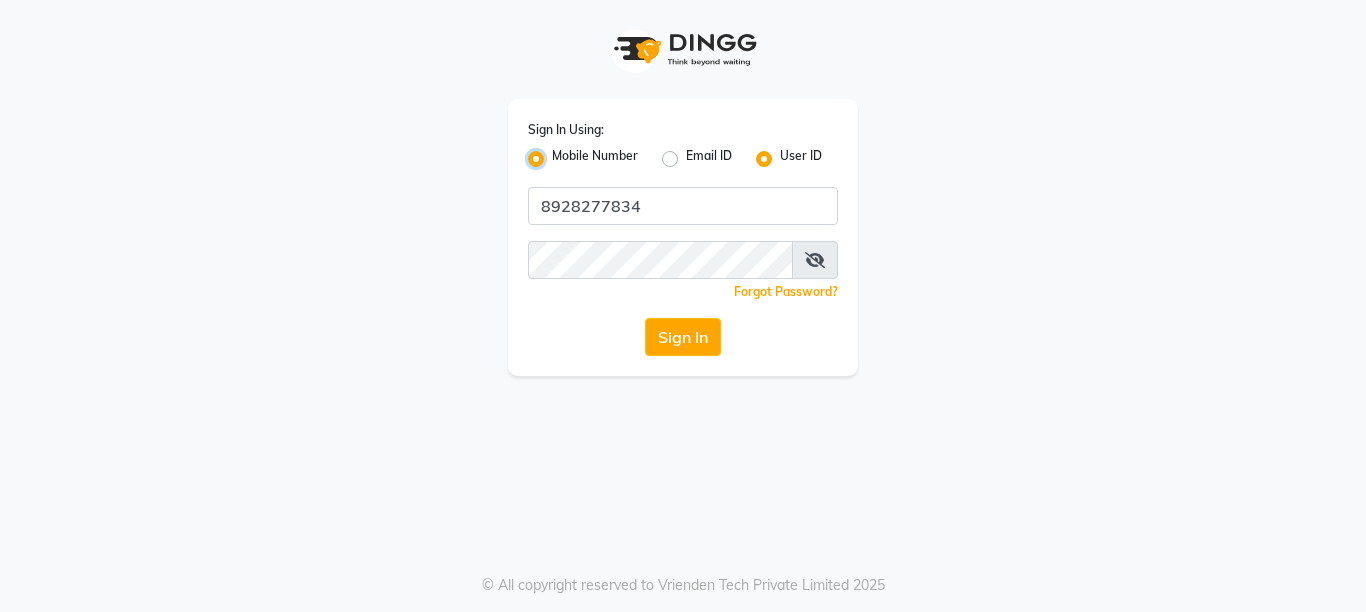 radio on "false" 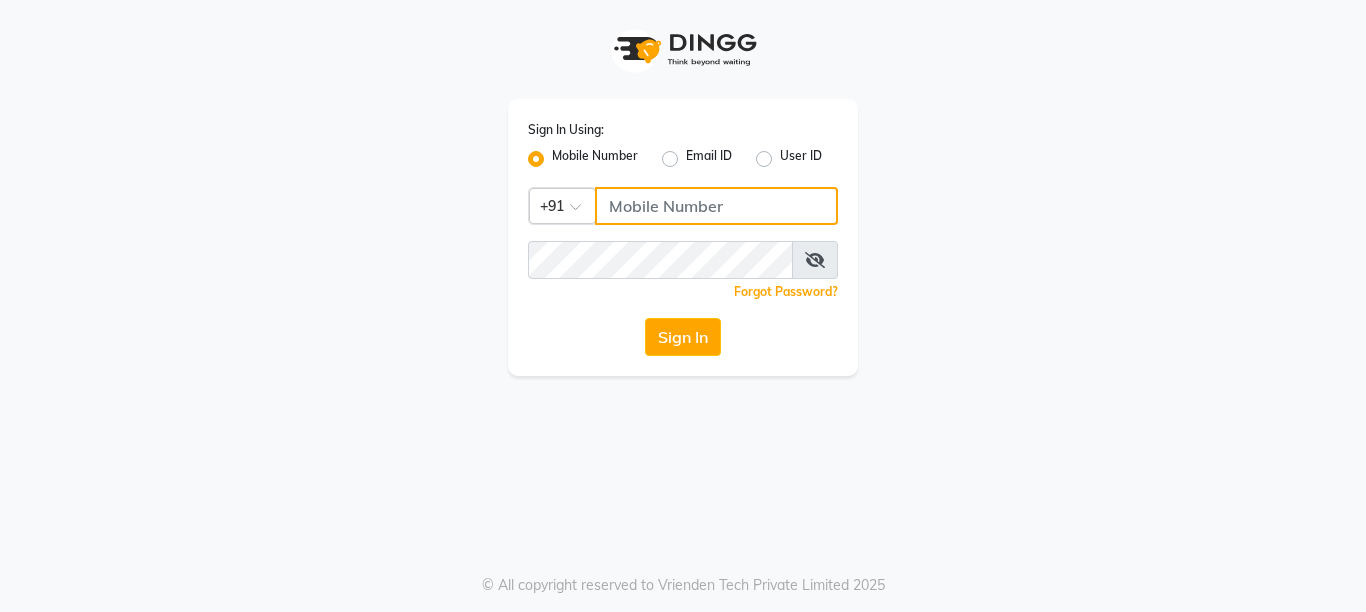 click 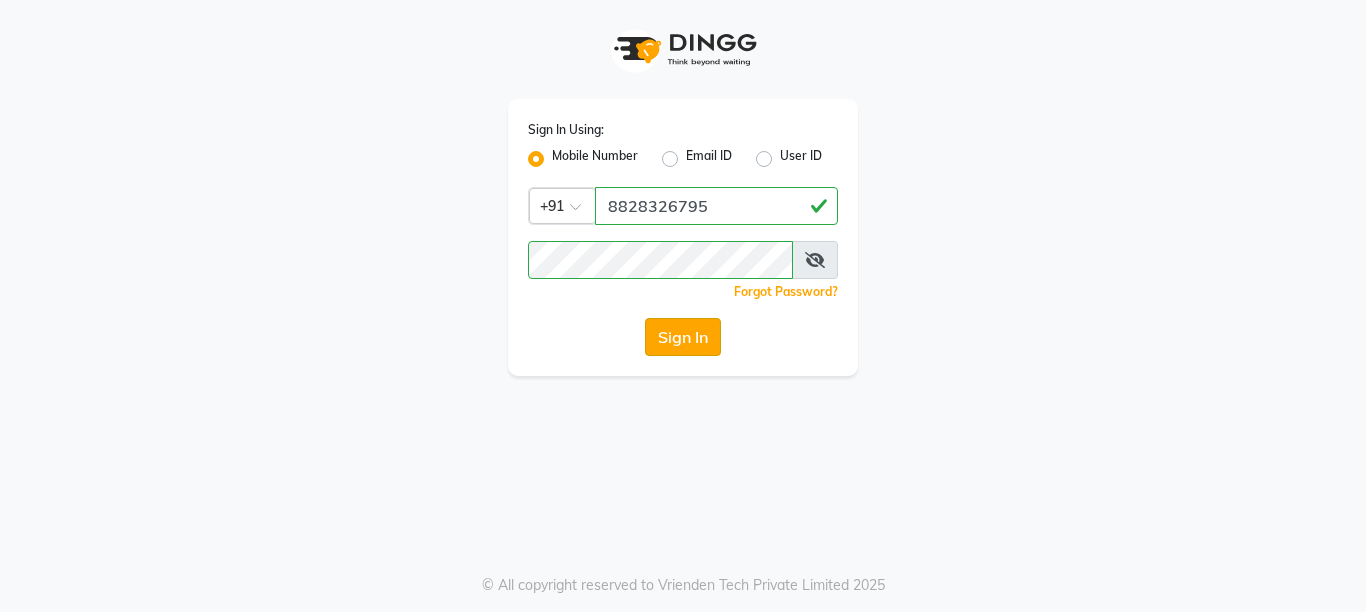click on "Sign In" 